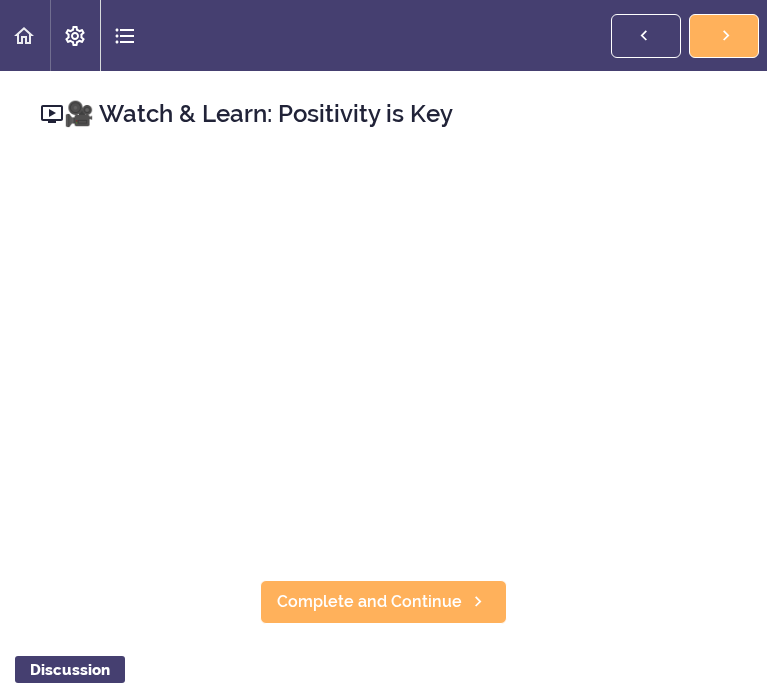 scroll, scrollTop: 0, scrollLeft: 0, axis: both 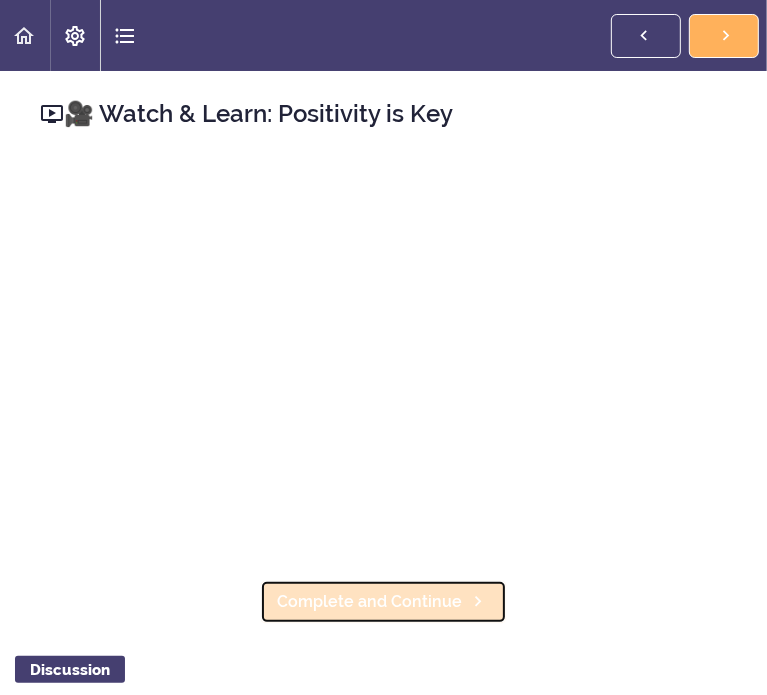 click on "Complete and Continue" at bounding box center [369, 602] 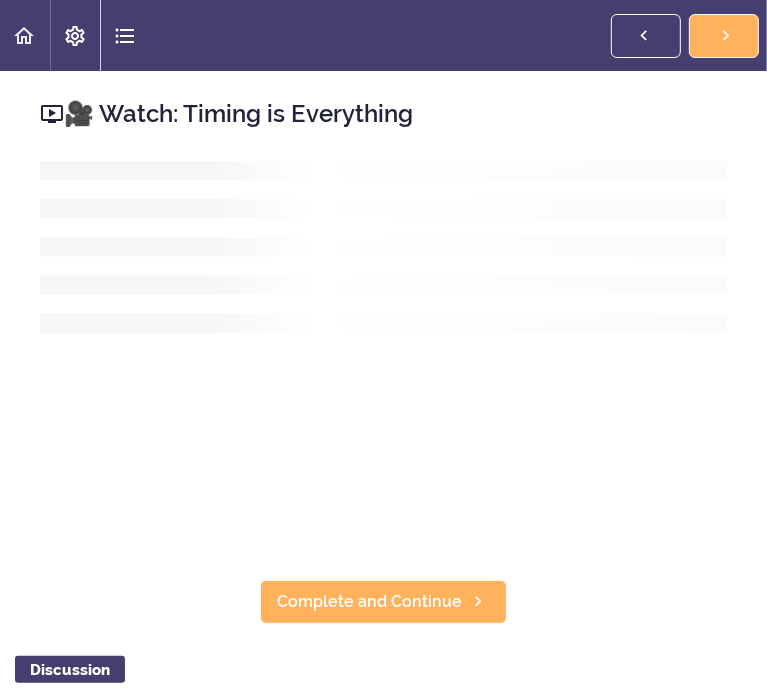 scroll, scrollTop: 6487, scrollLeft: 0, axis: vertical 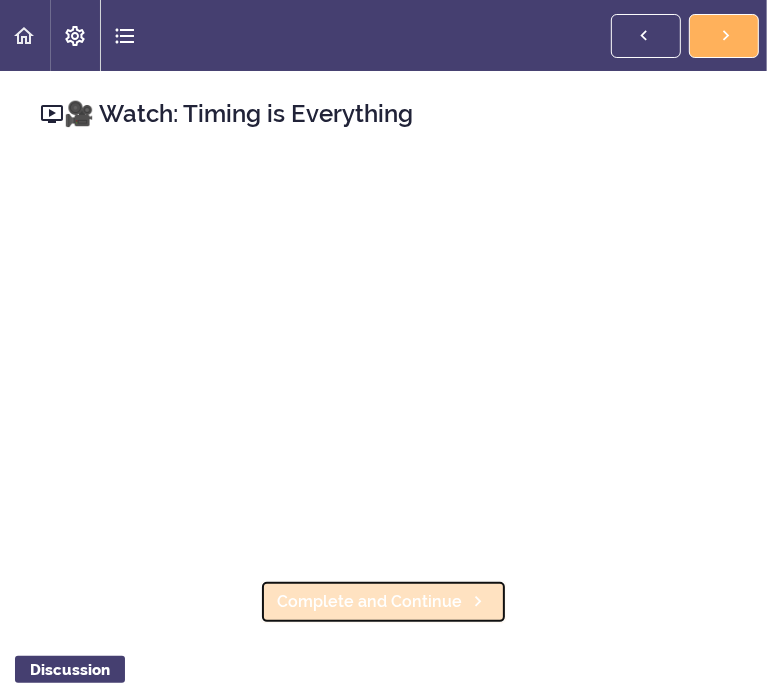 click on "Complete and Continue" at bounding box center [369, 602] 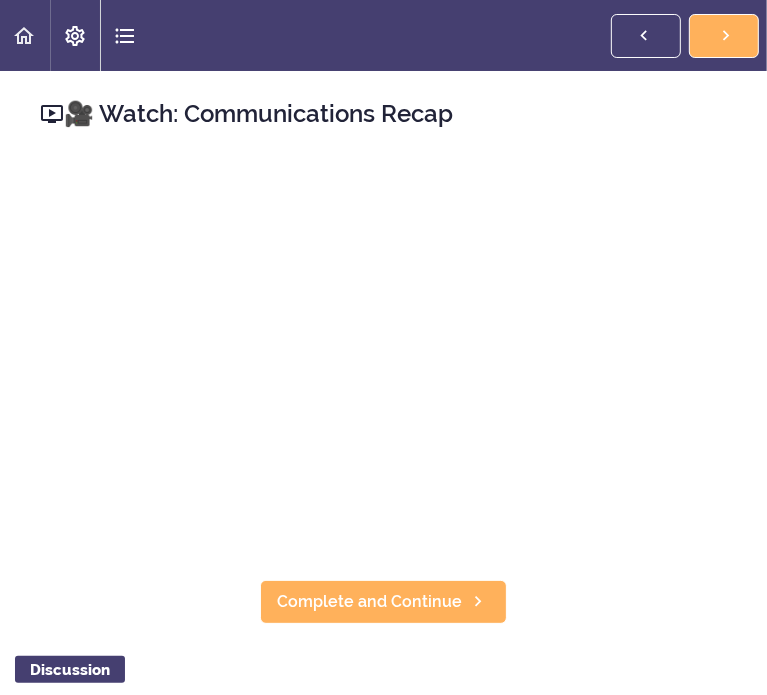 scroll, scrollTop: 6554, scrollLeft: 0, axis: vertical 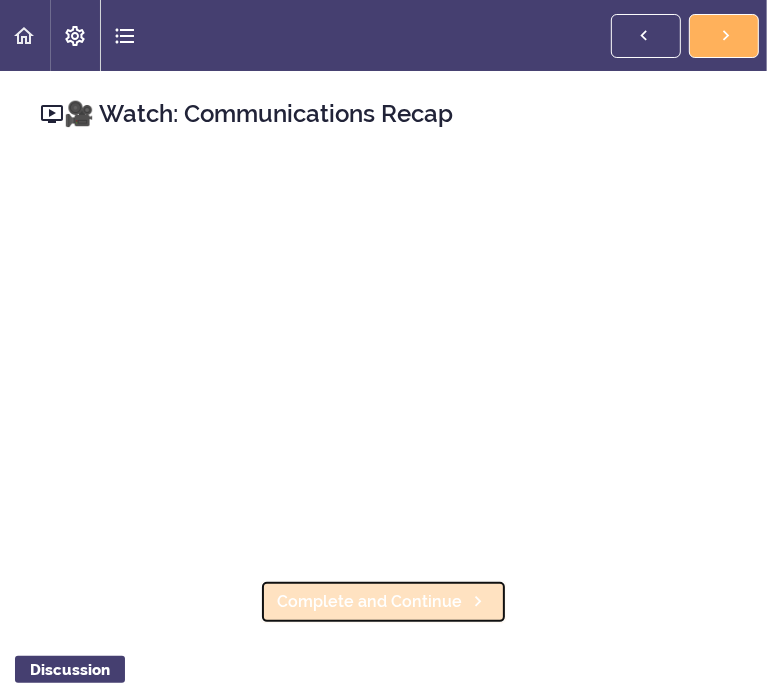 click on "Complete and Continue" at bounding box center [369, 602] 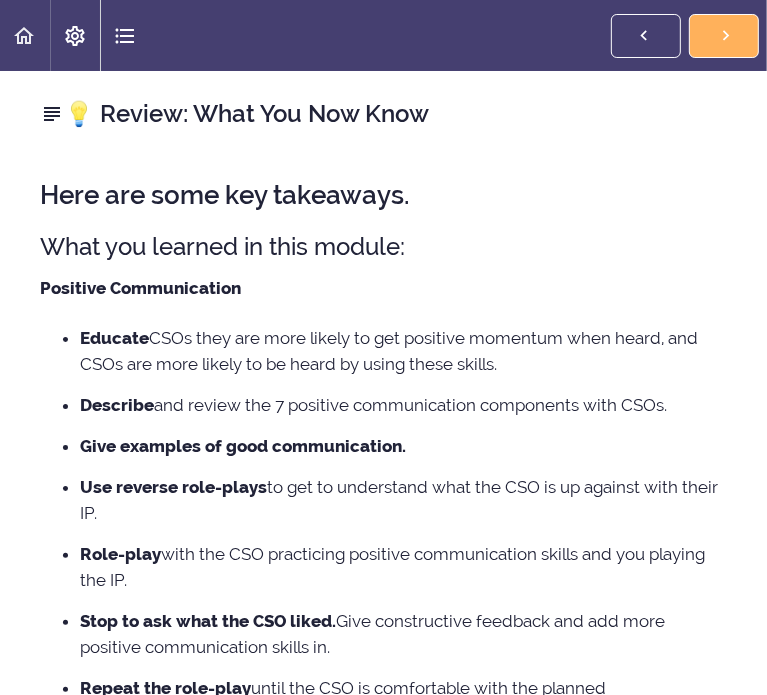 scroll, scrollTop: 6620, scrollLeft: 0, axis: vertical 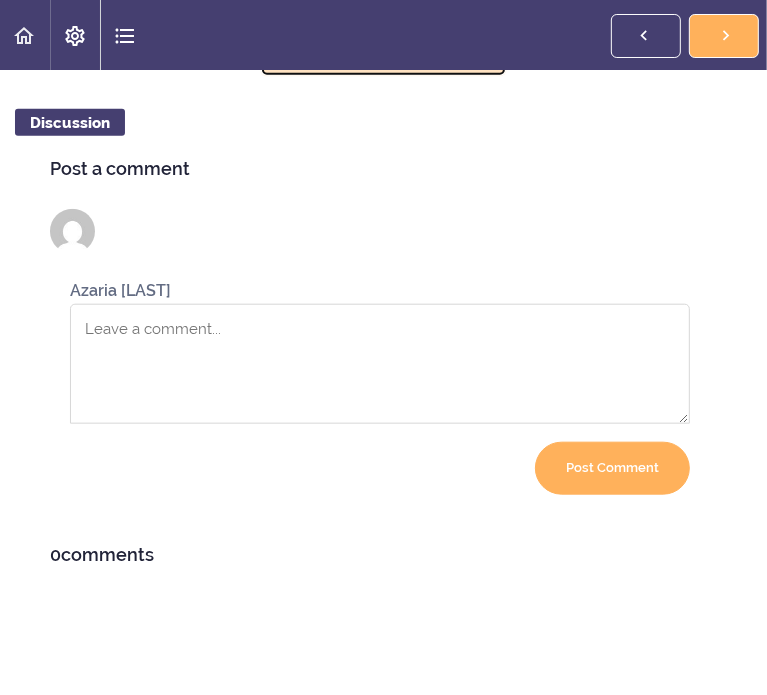 click on "Complete and Continue" at bounding box center [369, 55] 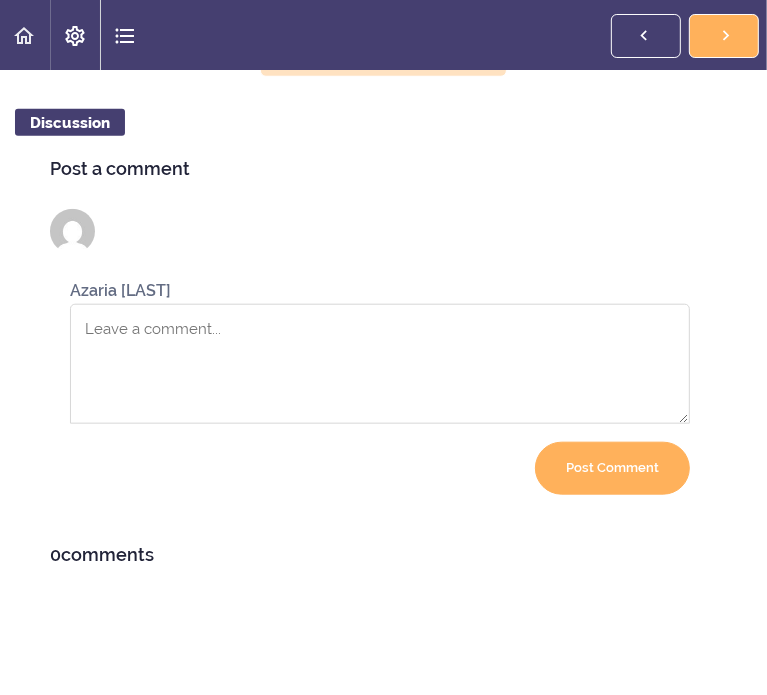 scroll, scrollTop: 43, scrollLeft: 0, axis: vertical 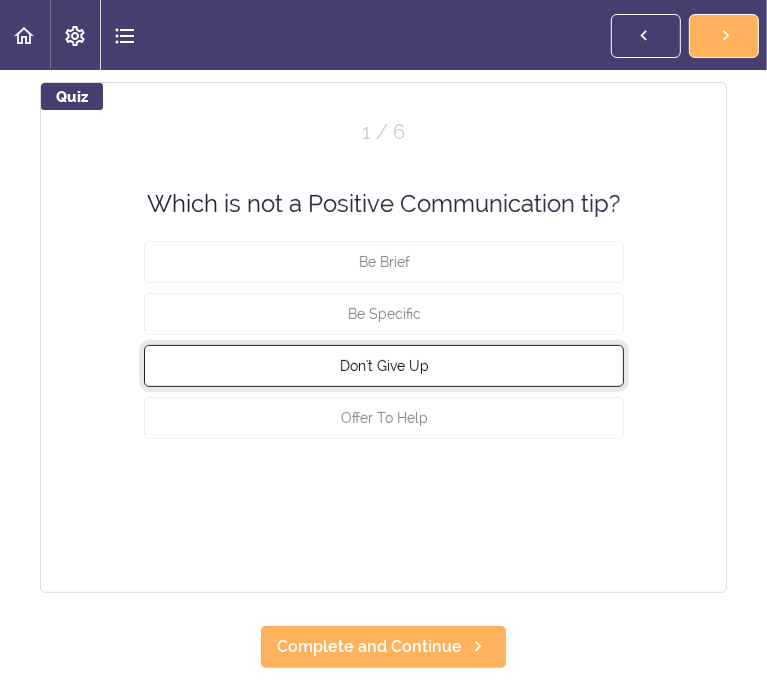 click on "Don't Give Up" at bounding box center (384, 366) 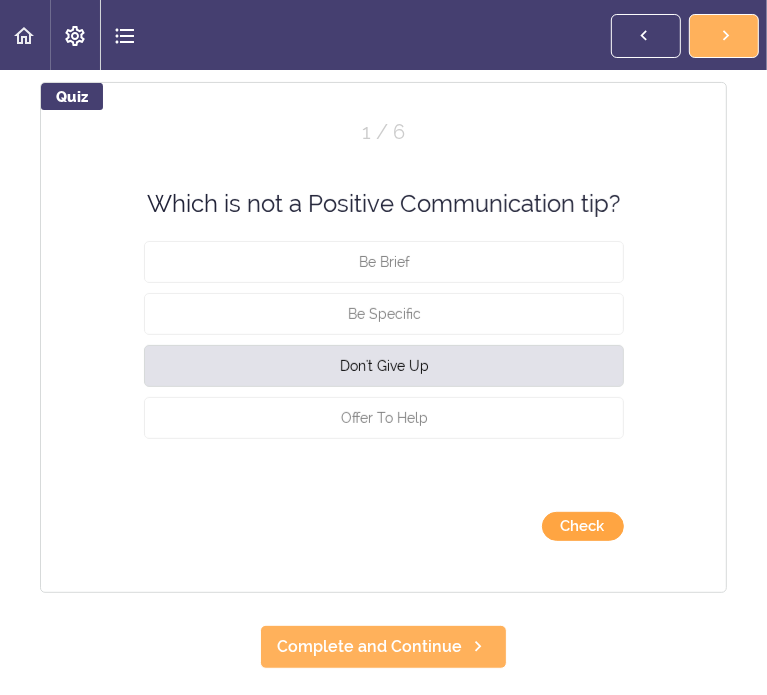 click on "Check" at bounding box center (583, 526) 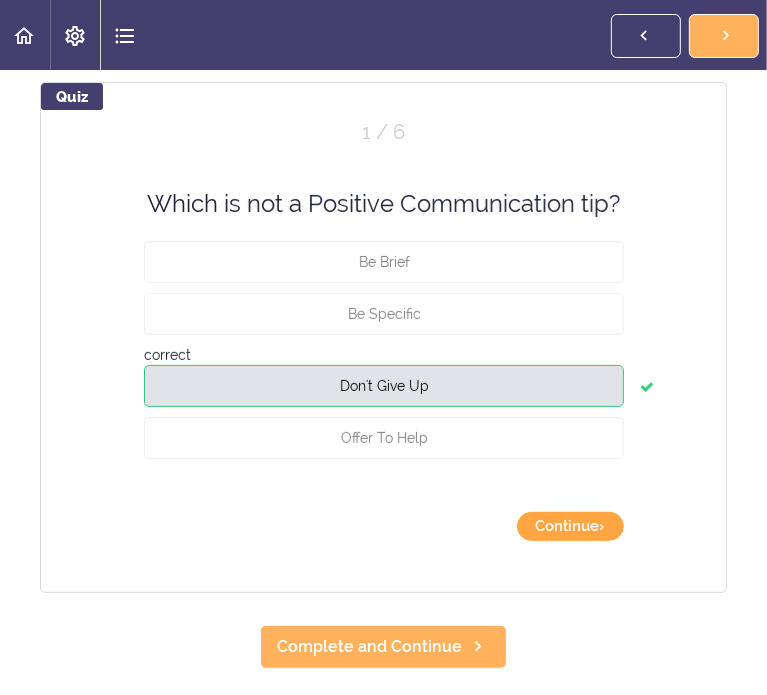 click on "Continue  ›" at bounding box center (570, 526) 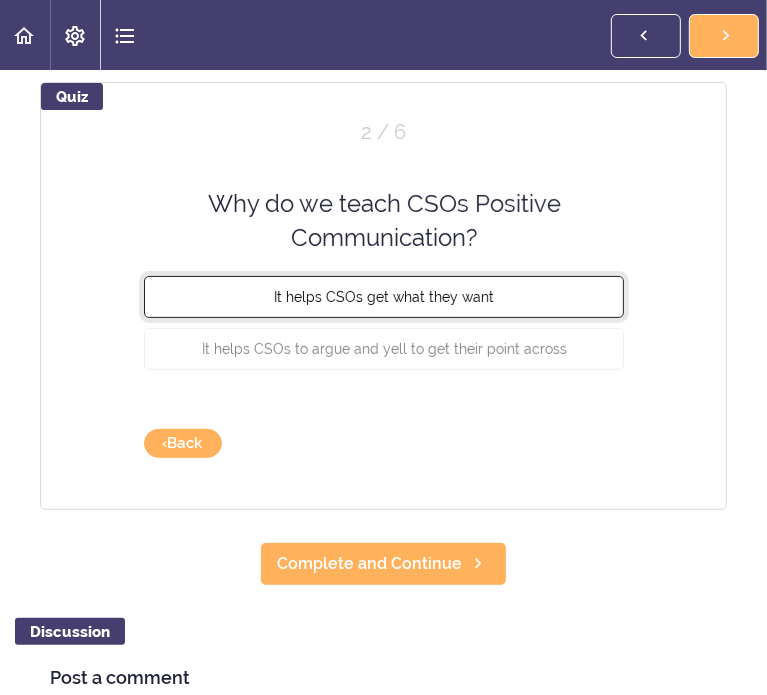 click on "It helps CSOs get what they want" at bounding box center [384, 296] 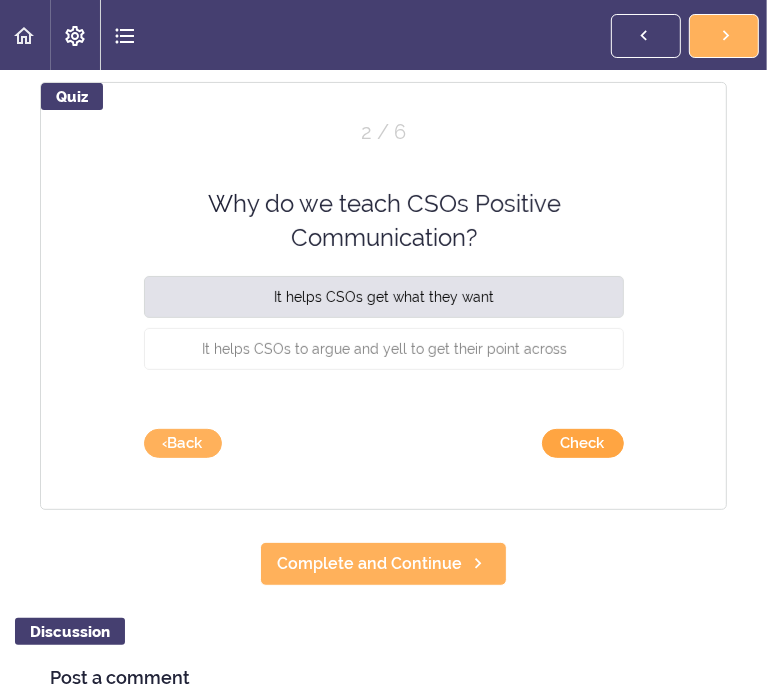 click on "Check" at bounding box center [583, 443] 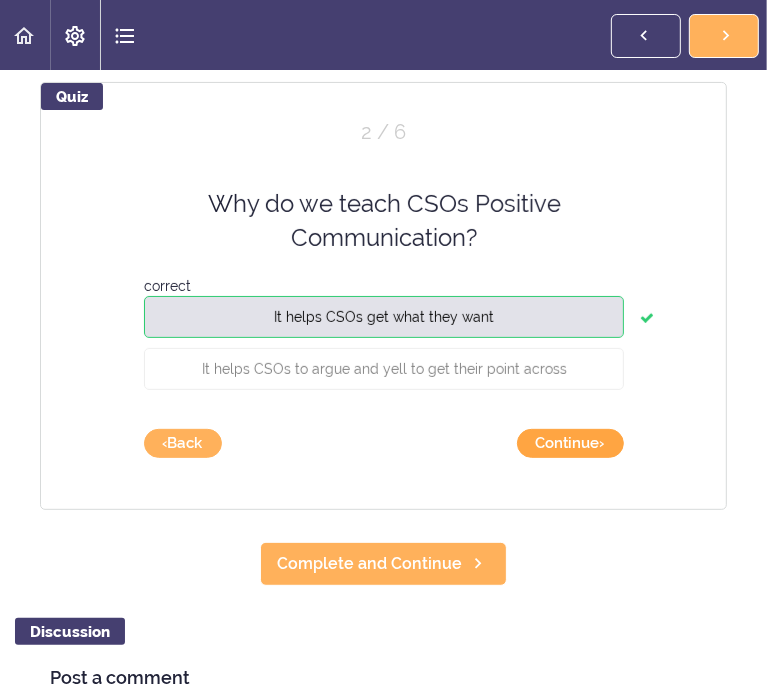 click on "Continue  ›" at bounding box center (570, 443) 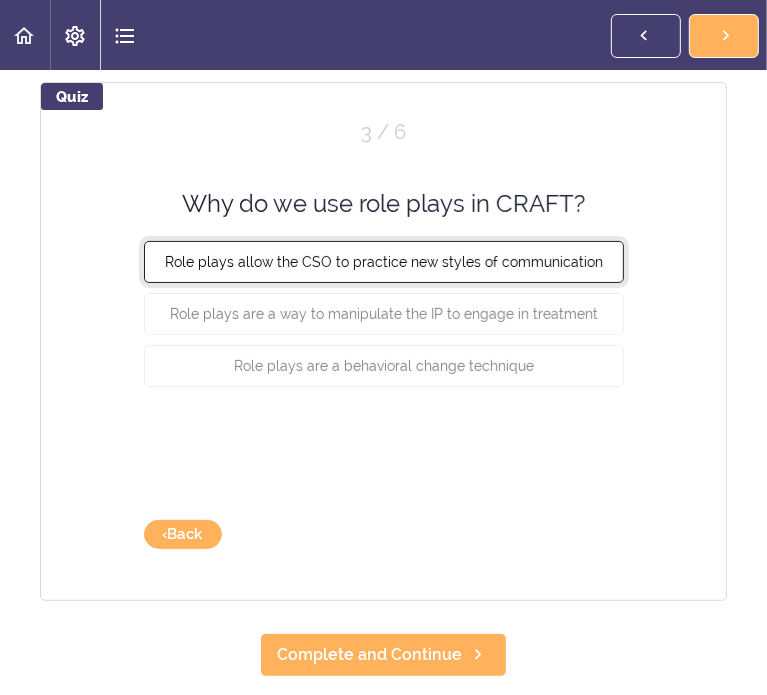 click on "Role plays allow the CSO to practice new styles of communication" at bounding box center [384, 262] 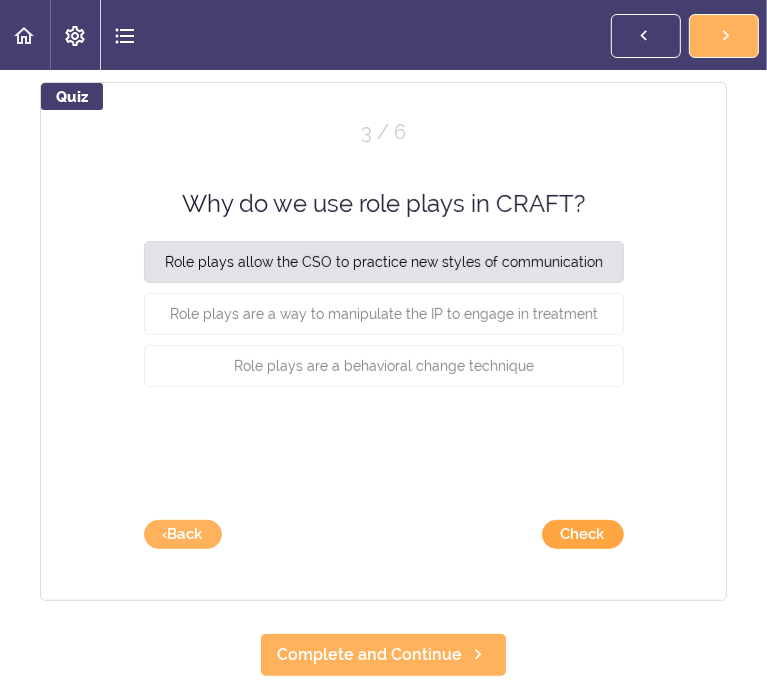 click on "Check" at bounding box center [583, 534] 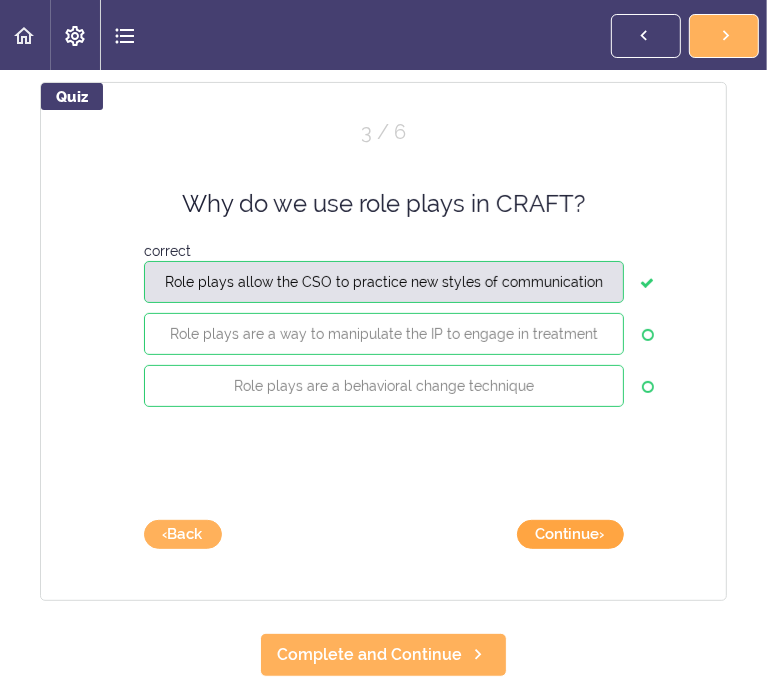 click on "Continue  ›" at bounding box center [570, 534] 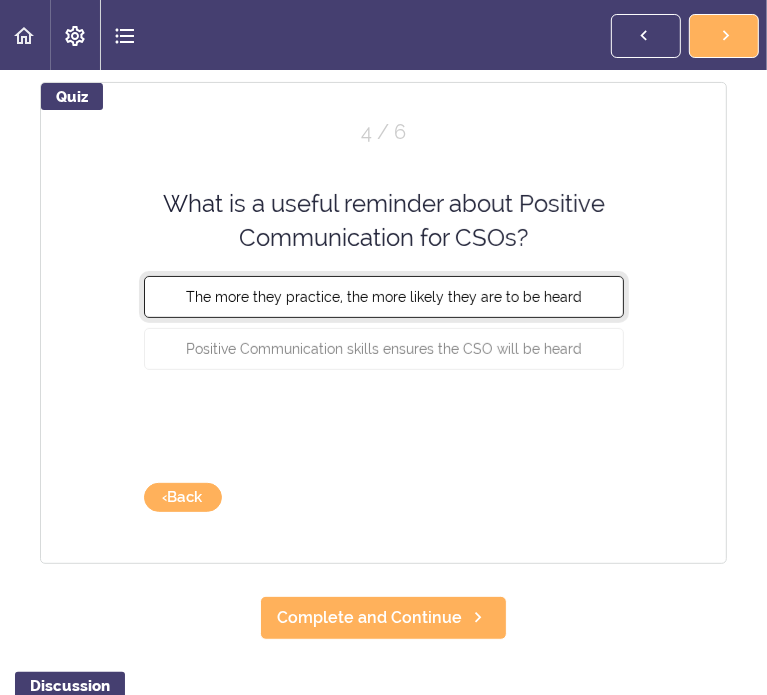 click on "The more they practice, the more likely they are to be heard" at bounding box center [384, 296] 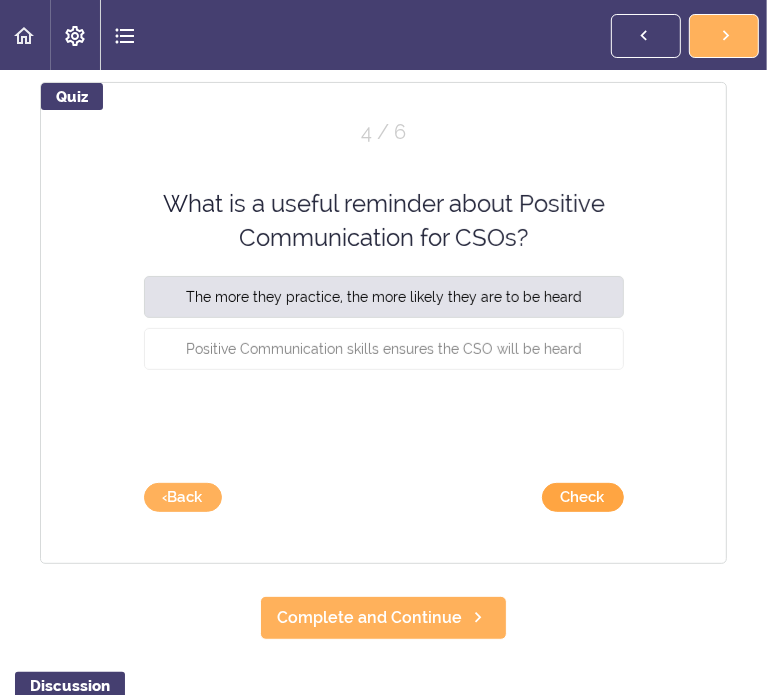 click on "Check" at bounding box center [583, 497] 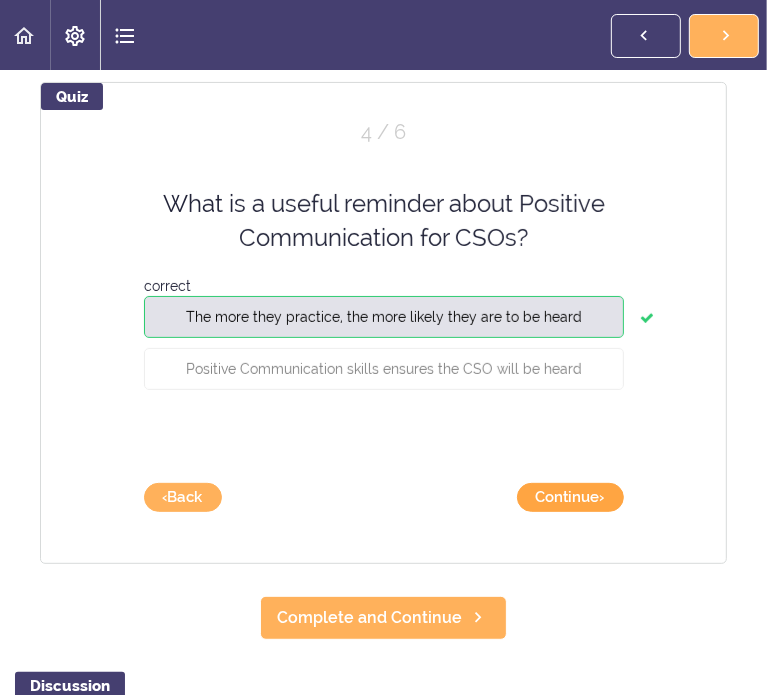 click on "Continue  ›" at bounding box center (570, 497) 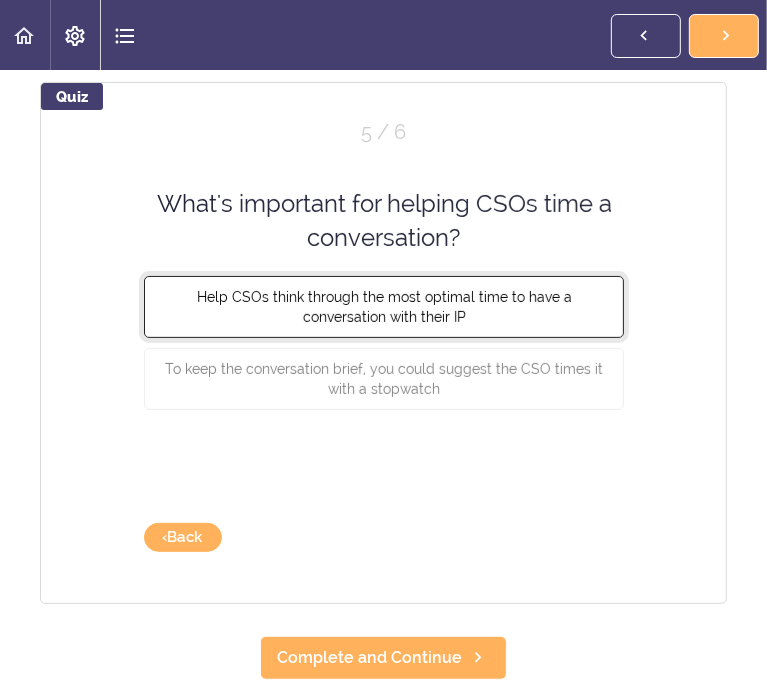 click on "Help CSOs think through the most optimal time to have a conversation with their IP" at bounding box center (383, 306) 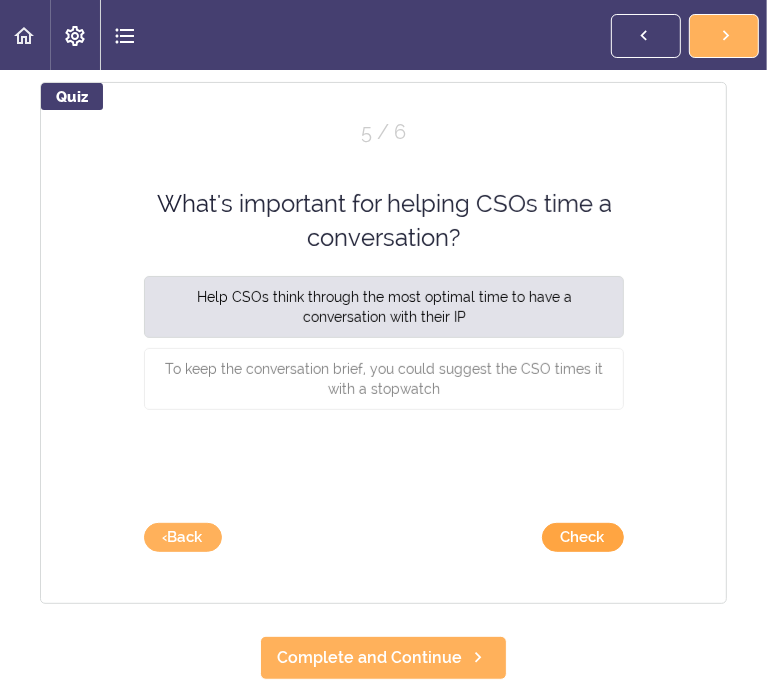click on "Check" at bounding box center (583, 537) 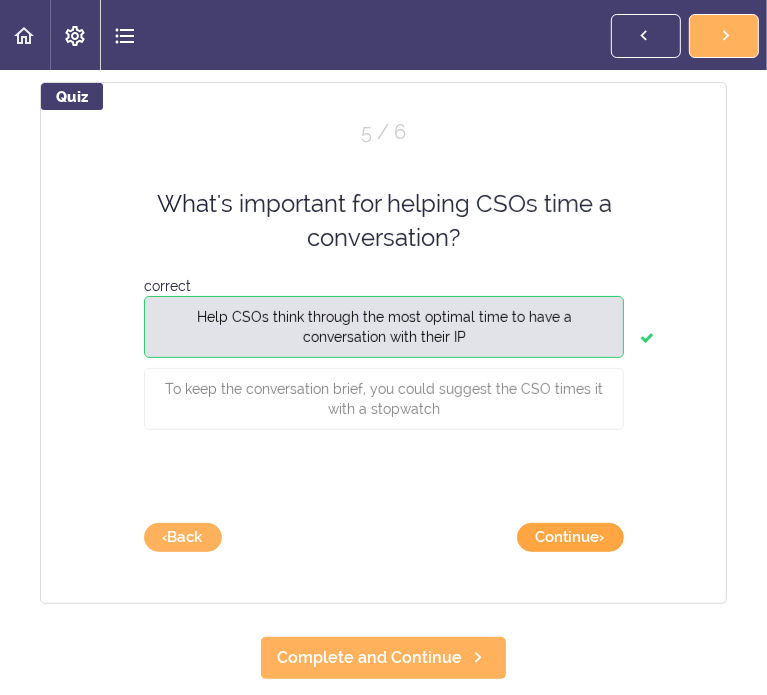 click on "Continue  ›" at bounding box center [570, 537] 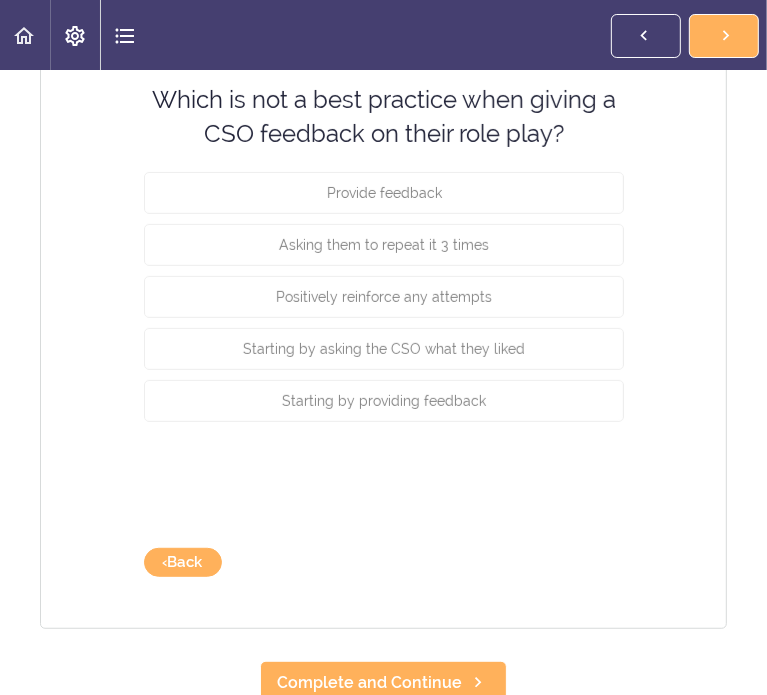 scroll, scrollTop: 352, scrollLeft: 0, axis: vertical 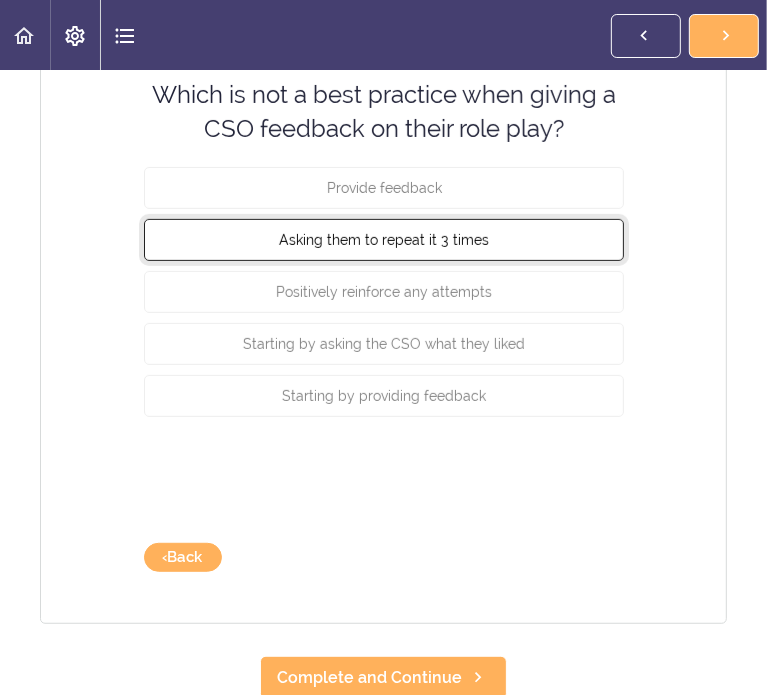 click on "Asking them to repeat it 3 times" at bounding box center [384, 239] 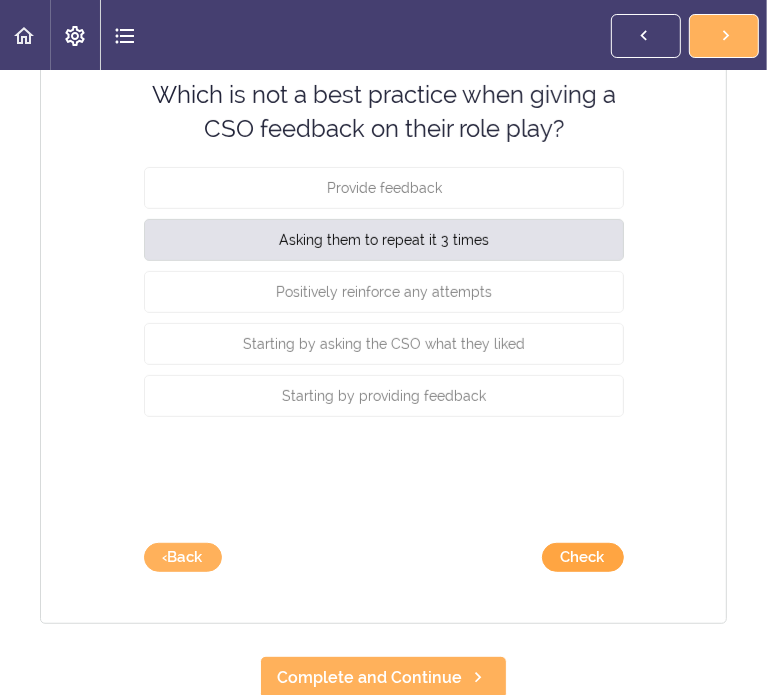 click on "Check" at bounding box center (583, 557) 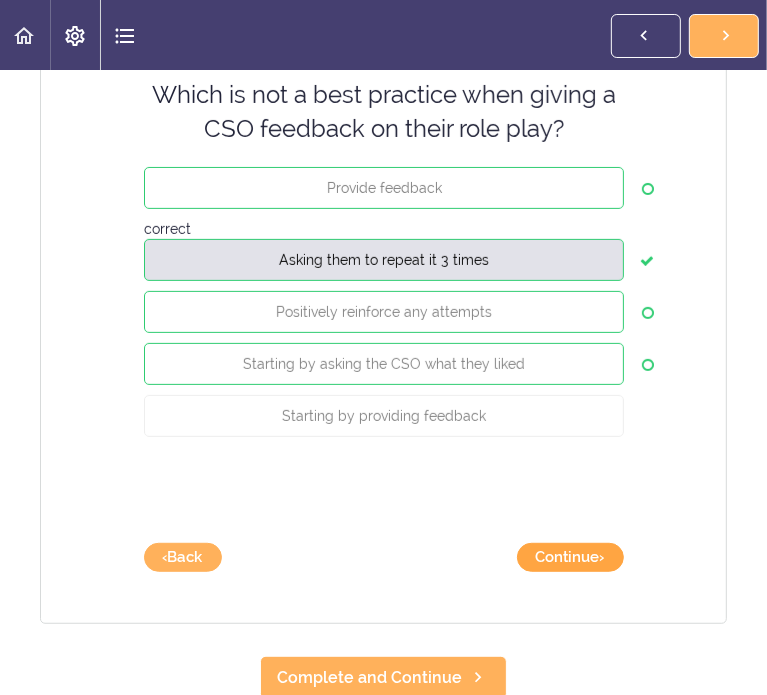 click on "Continue  ›" at bounding box center (570, 557) 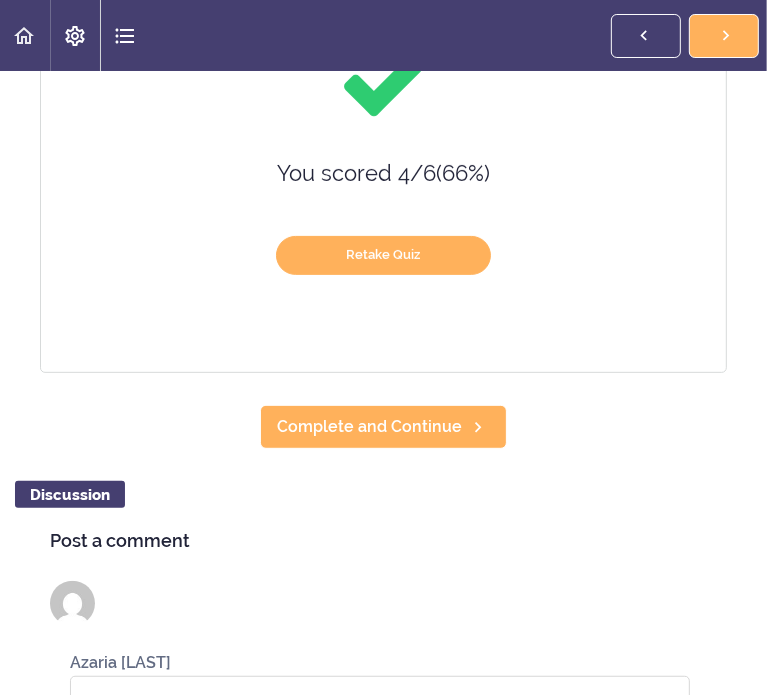 scroll, scrollTop: 384, scrollLeft: 0, axis: vertical 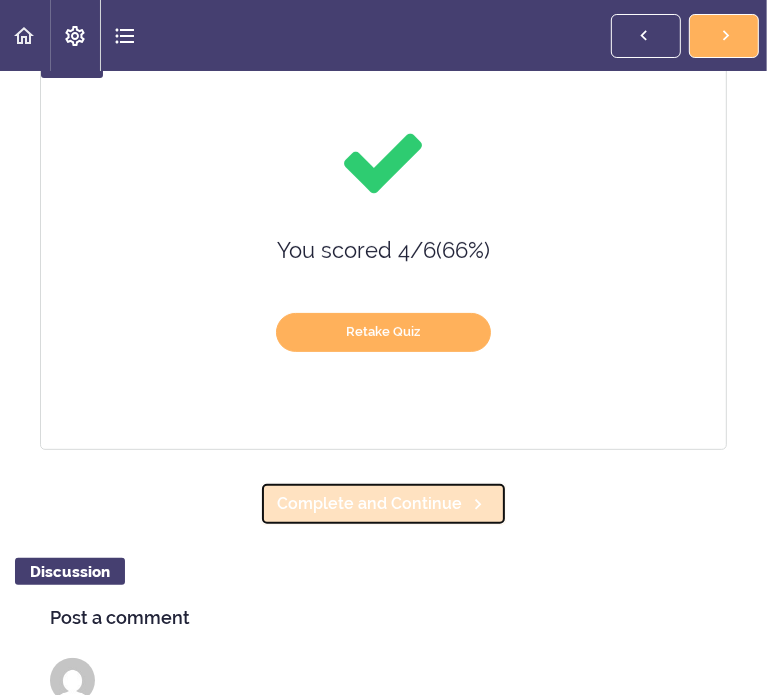 click on "Complete and Continue" at bounding box center [369, 504] 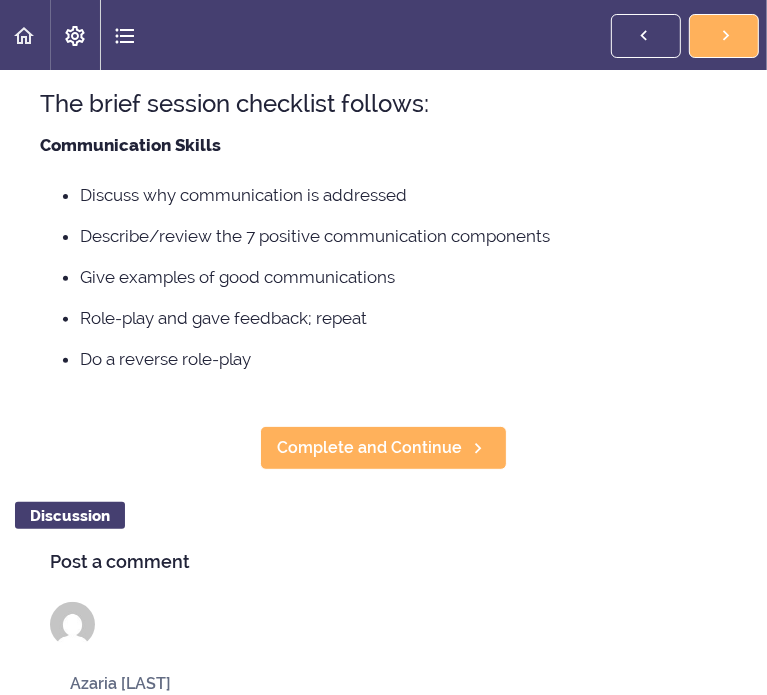 scroll, scrollTop: 0, scrollLeft: 0, axis: both 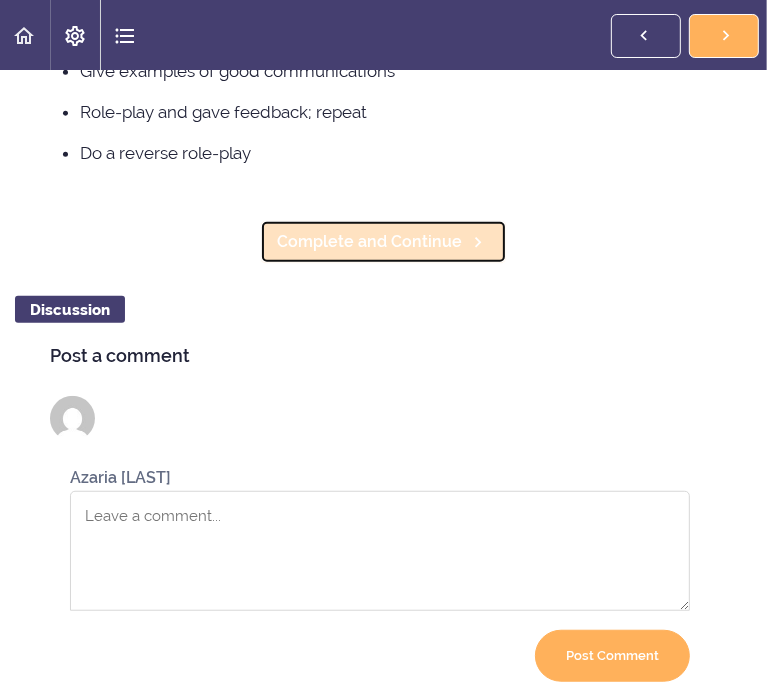 click on "Complete and Continue" at bounding box center [369, 242] 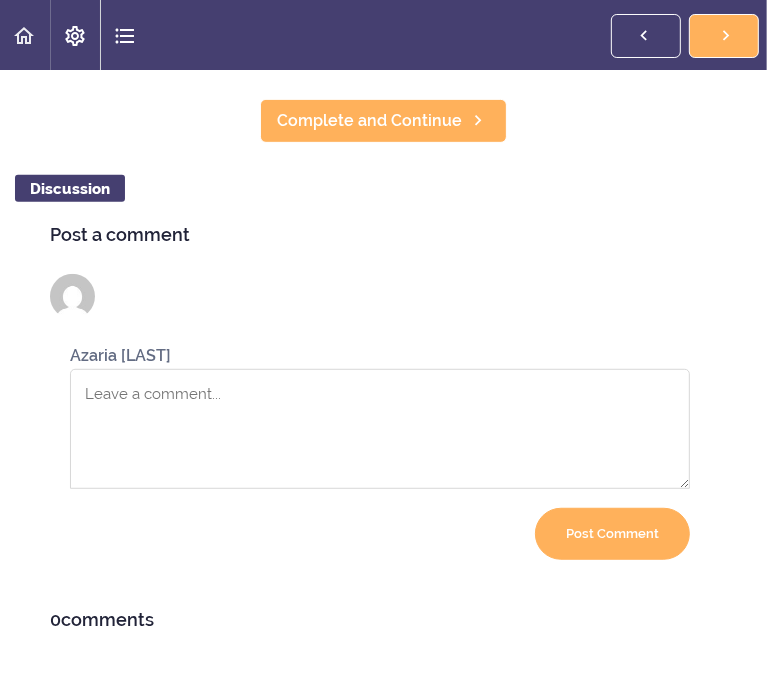 scroll, scrollTop: 0, scrollLeft: 0, axis: both 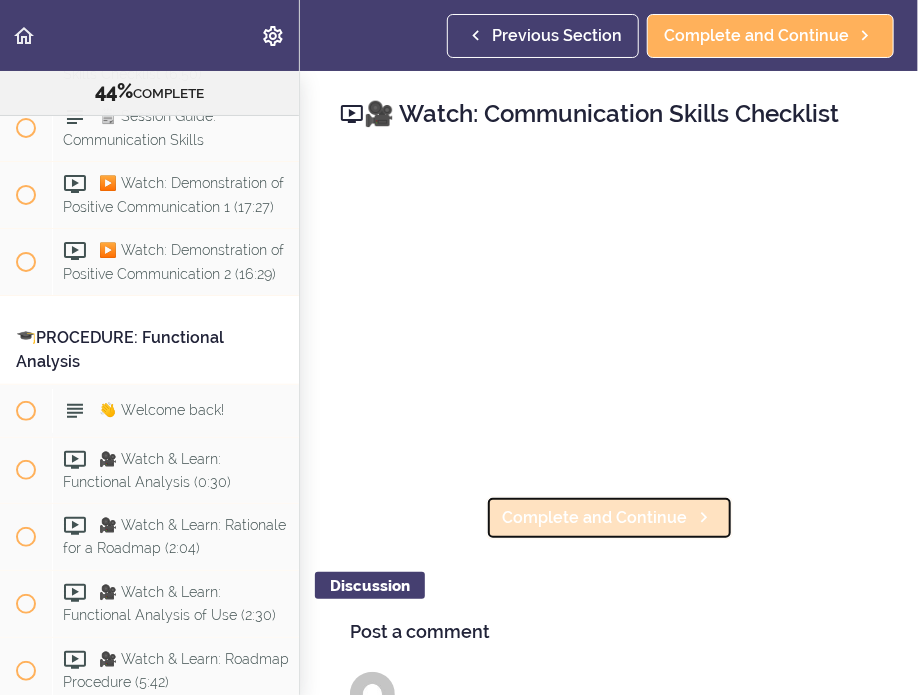 click on "Complete and Continue" at bounding box center [595, 518] 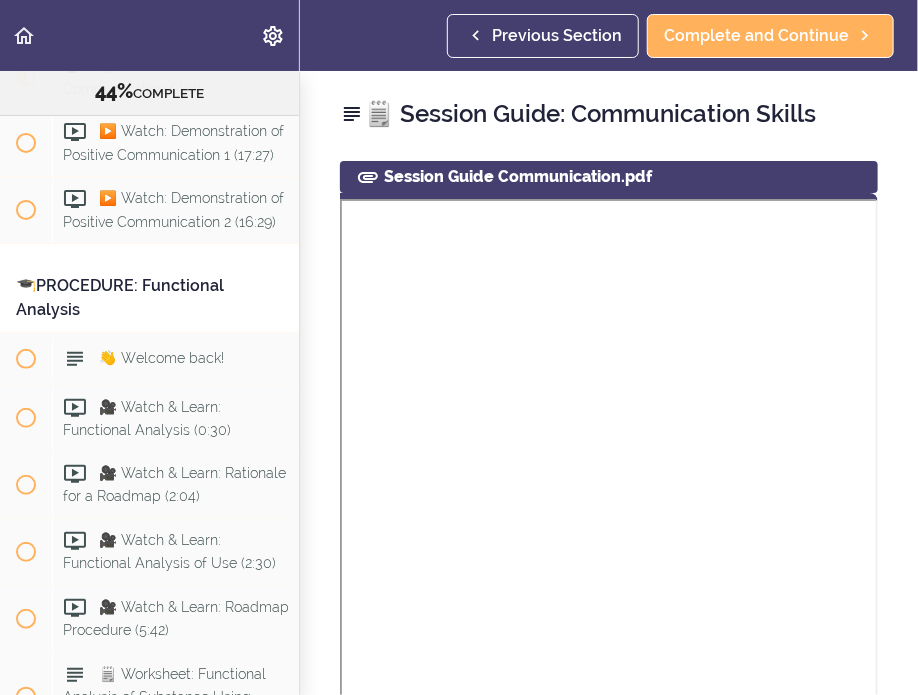 scroll, scrollTop: 7000, scrollLeft: 0, axis: vertical 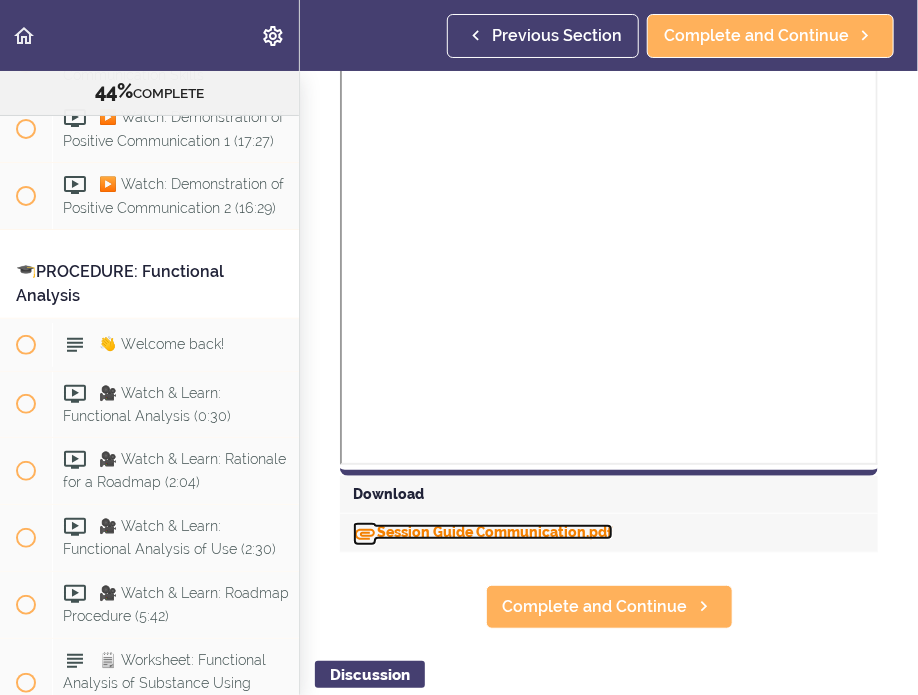 click on "Session Guide Communication.pdf" at bounding box center (483, 532) 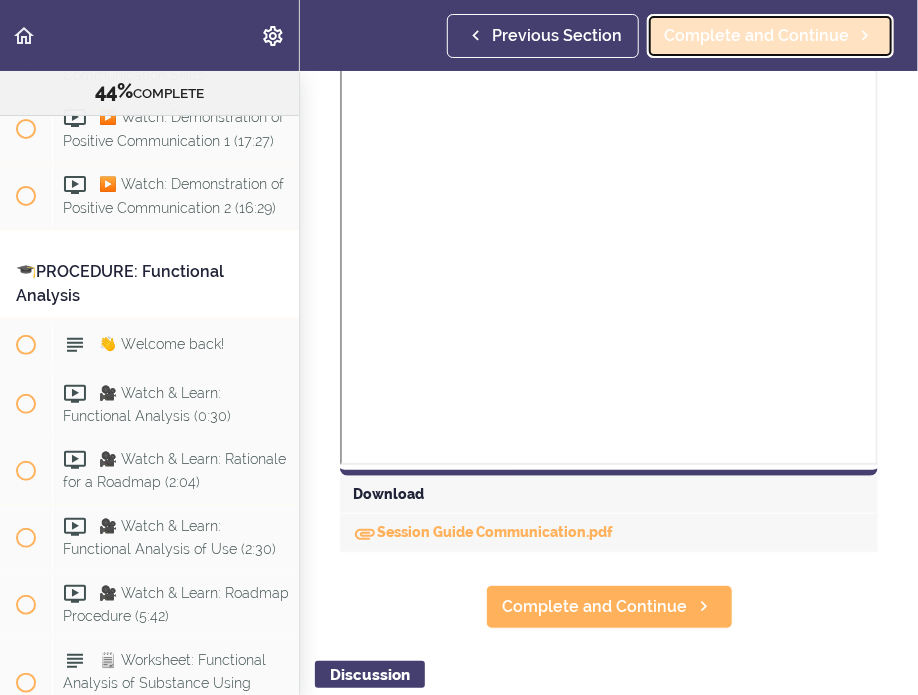 click on "Complete and Continue" at bounding box center (770, 36) 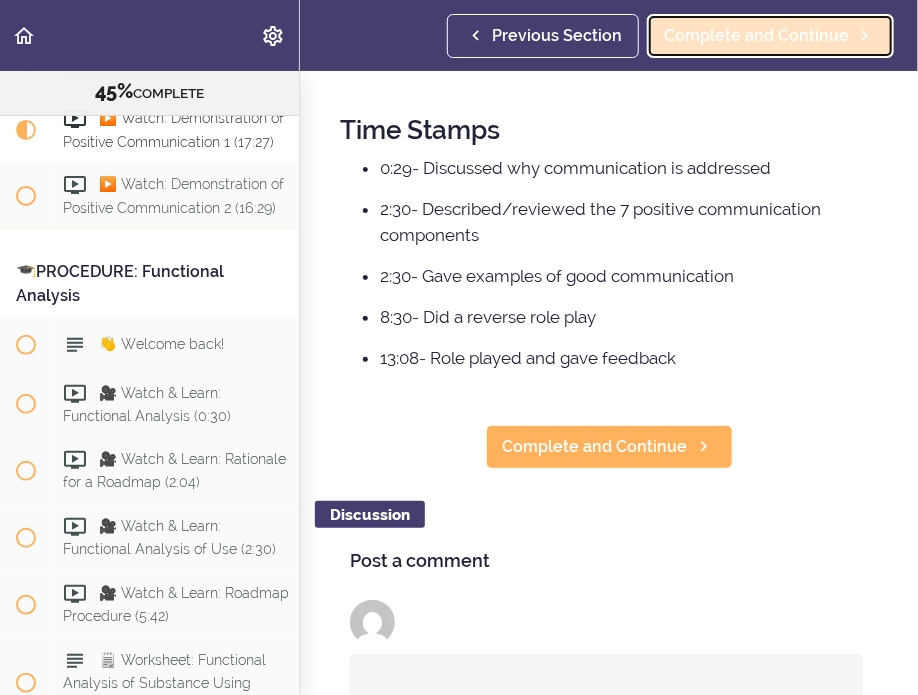 scroll, scrollTop: 0, scrollLeft: 0, axis: both 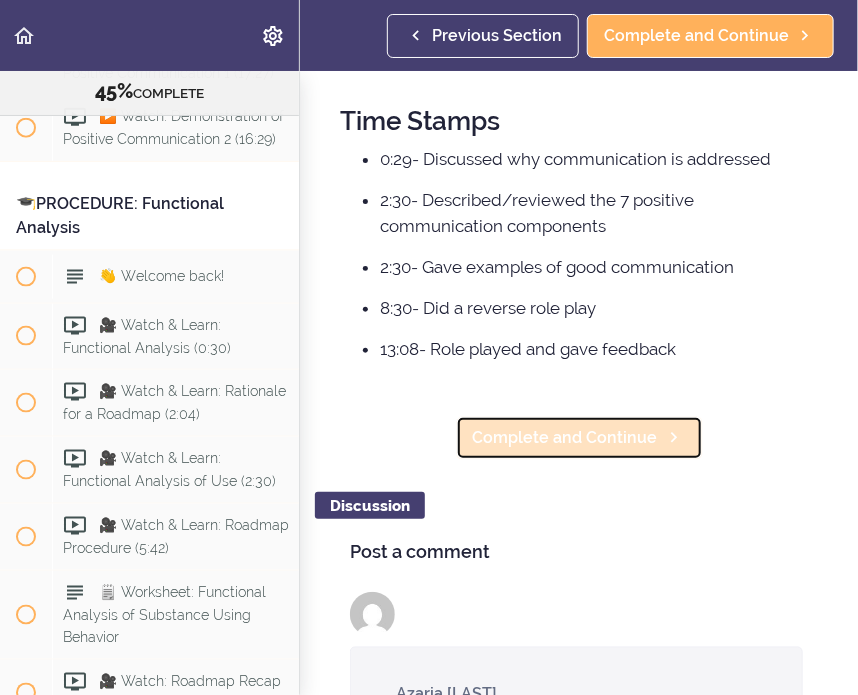click on "Complete and Continue" at bounding box center [579, 438] 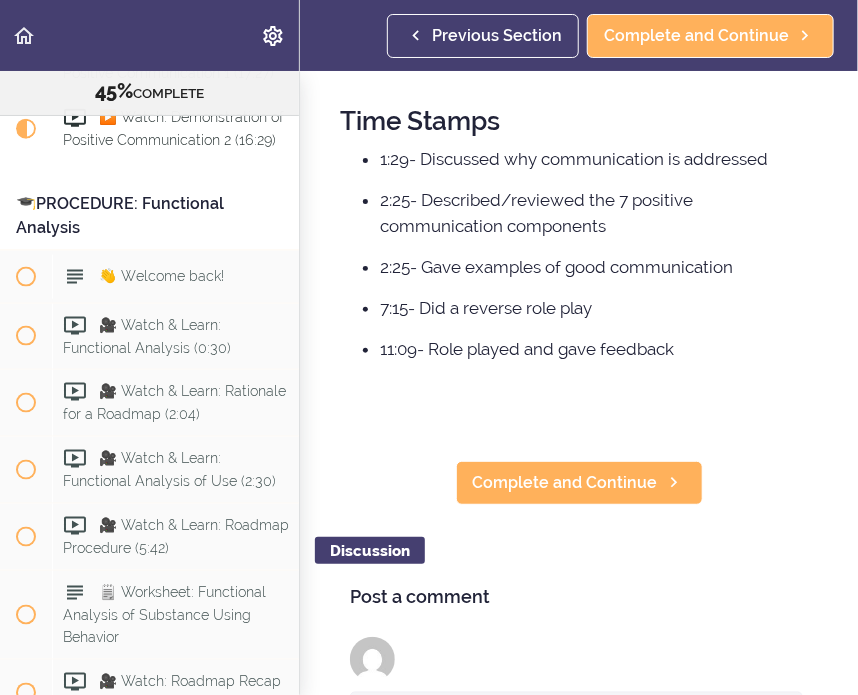 scroll, scrollTop: 0, scrollLeft: 0, axis: both 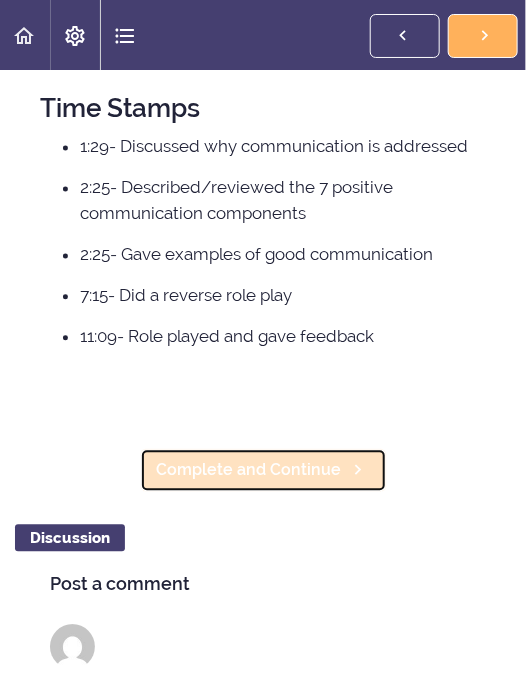 click on "Complete and Continue" at bounding box center [249, 471] 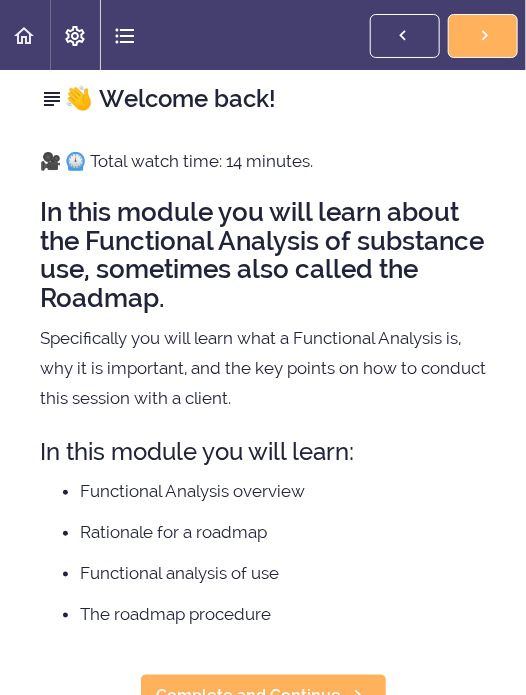 scroll, scrollTop: 0, scrollLeft: 0, axis: both 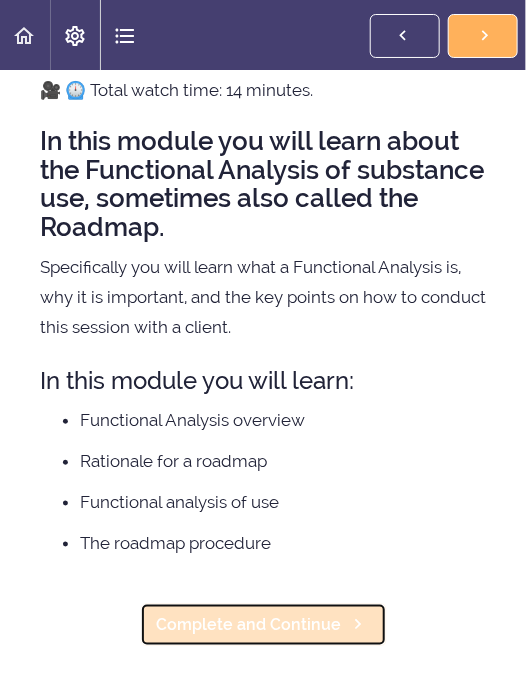 click on "Complete and Continue" at bounding box center [263, 625] 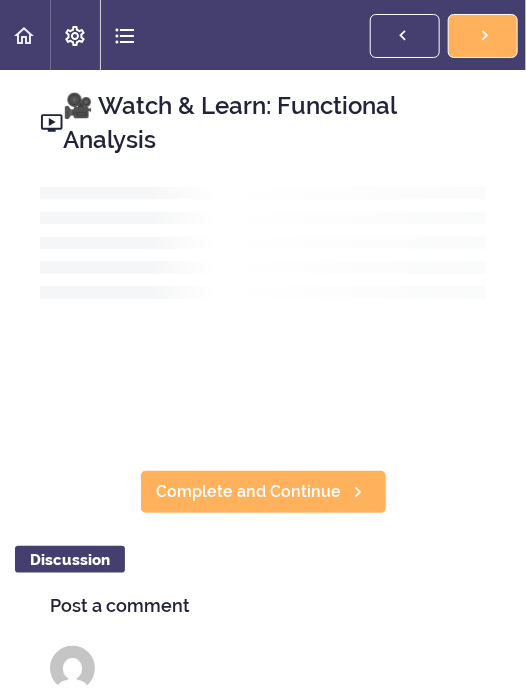 scroll, scrollTop: 0, scrollLeft: 0, axis: both 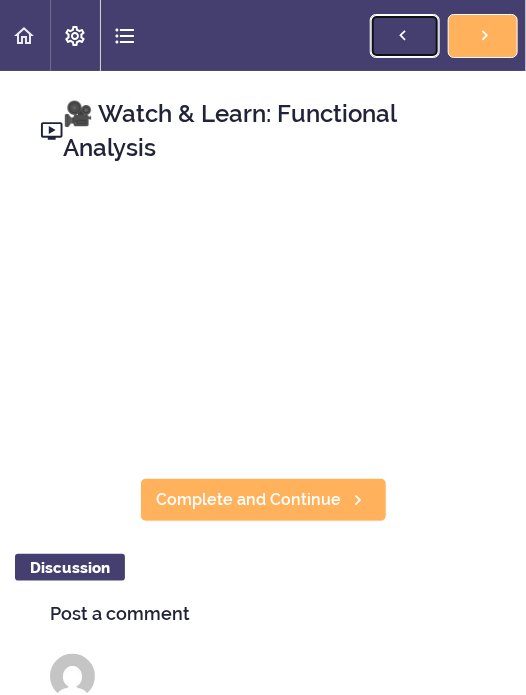 click on "Previous Section" at bounding box center (405, 36) 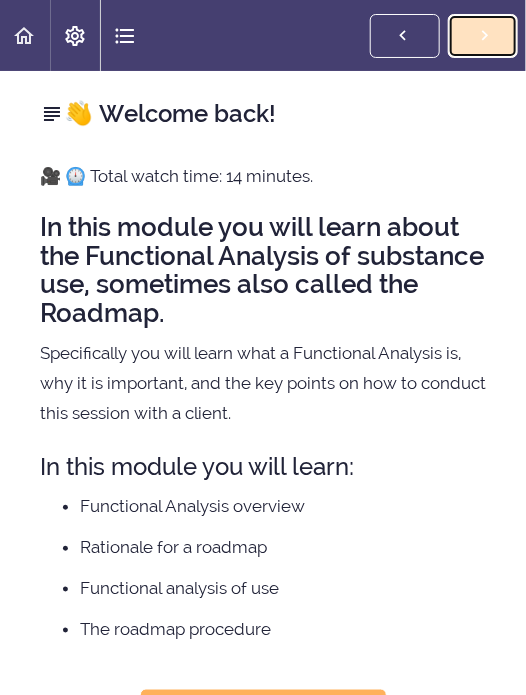 click 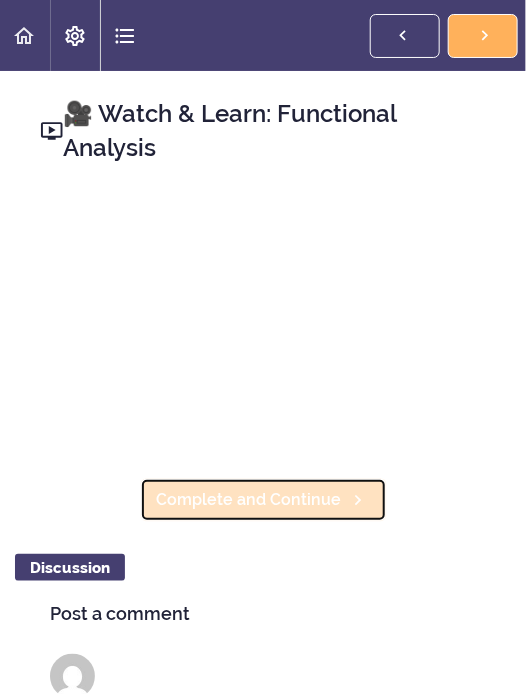 click on "Complete and Continue" at bounding box center (249, 500) 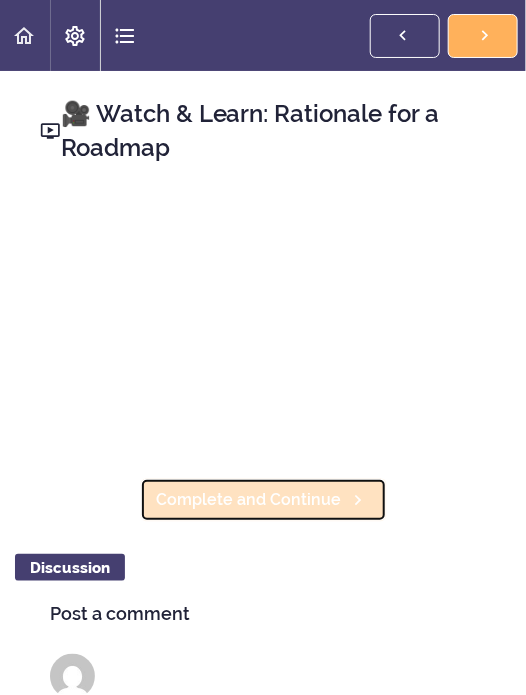click on "Complete and Continue" at bounding box center (249, 500) 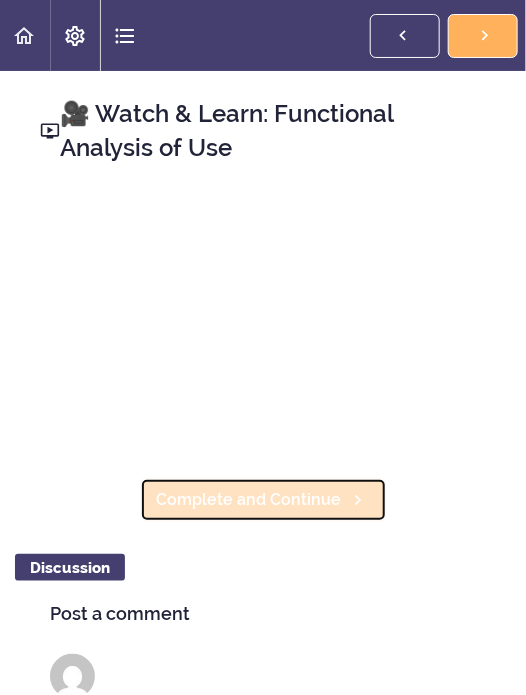 click on "Complete and Continue" at bounding box center (249, 500) 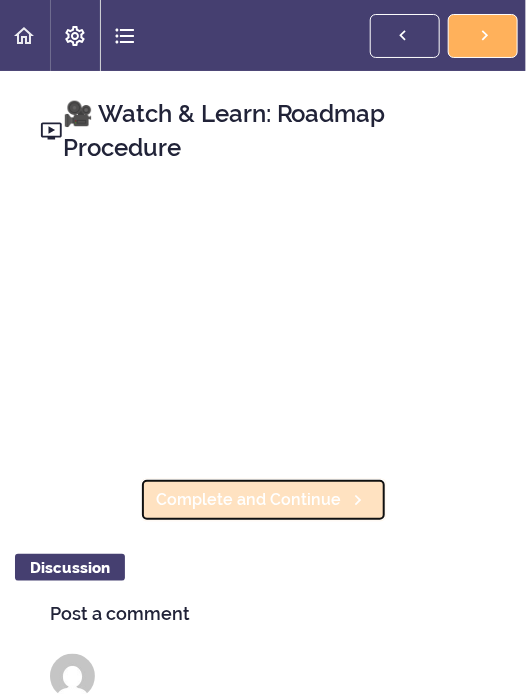 click on "Complete and Continue" at bounding box center [249, 500] 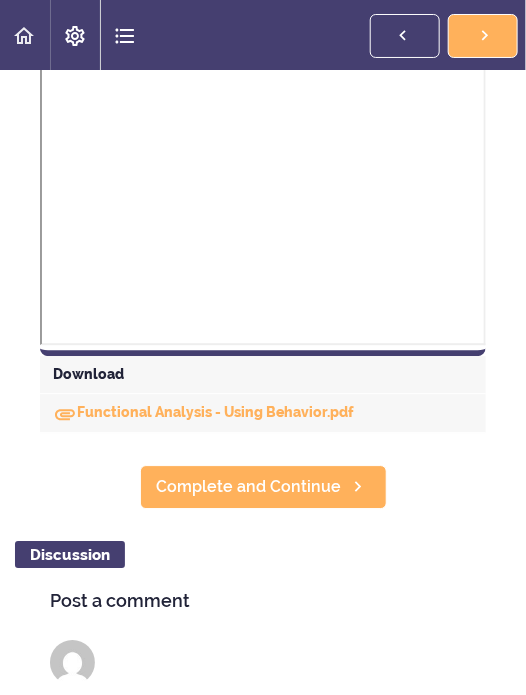 scroll, scrollTop: 819, scrollLeft: 0, axis: vertical 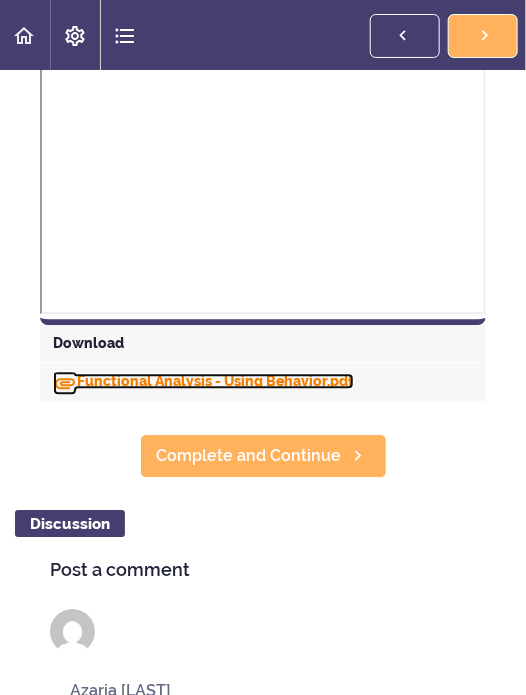 click on "Functional Analysis - Using Behavior.pdf" at bounding box center (203, 381) 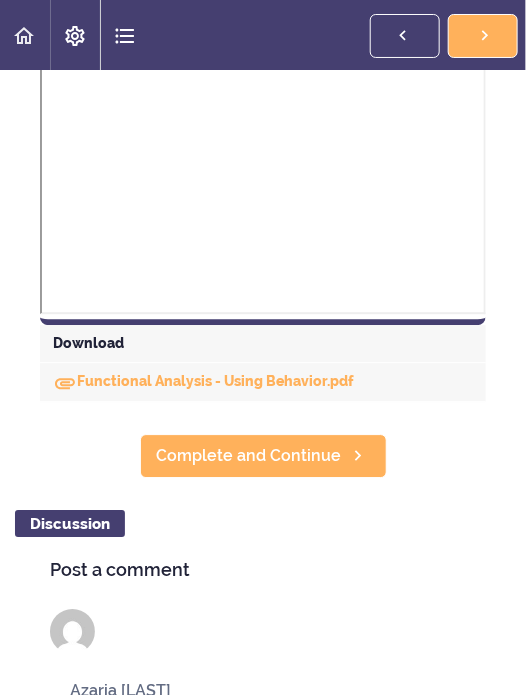 click on "Autoplay
Autocomplete
Previous Section
Complete and Continue" at bounding box center [263, 35] 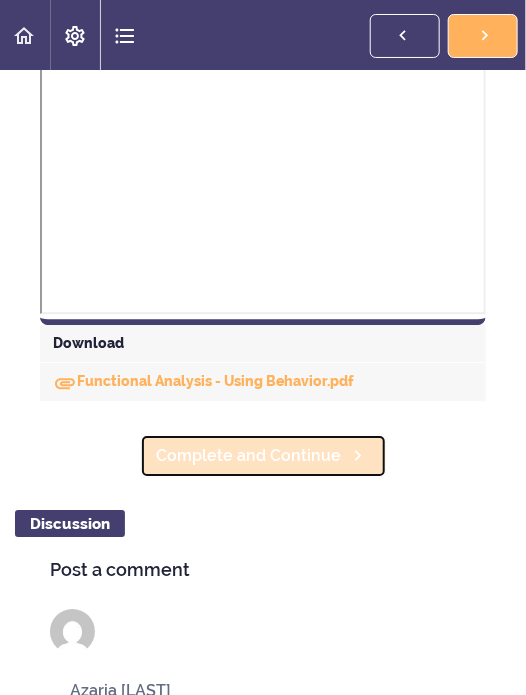 click on "Complete and Continue" at bounding box center (249, 456) 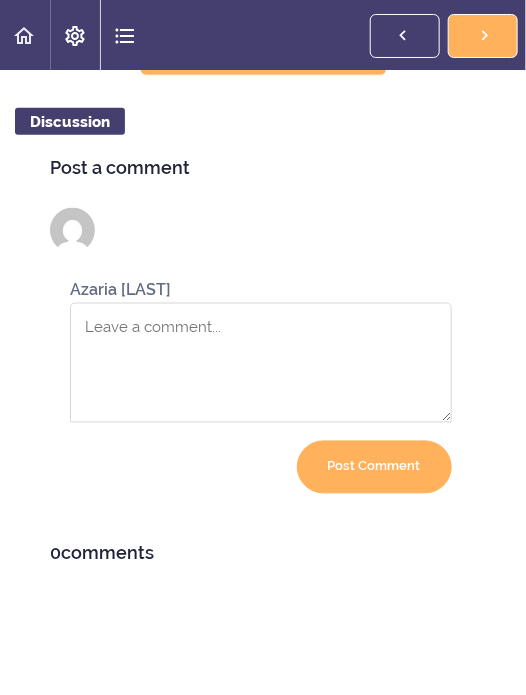 scroll, scrollTop: 0, scrollLeft: 0, axis: both 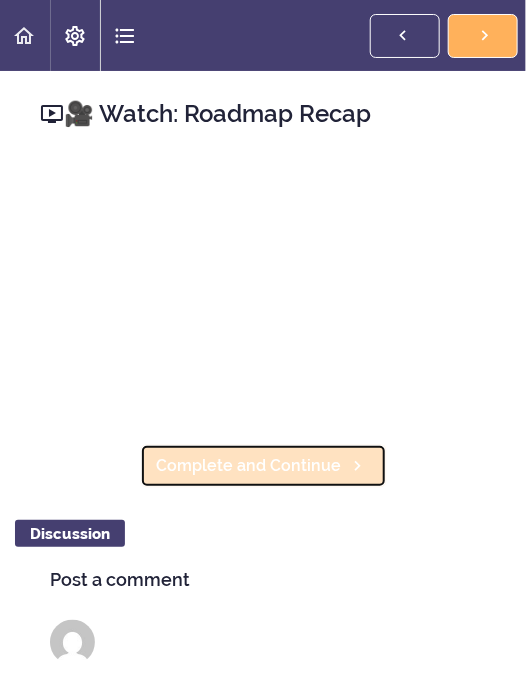 click on "Complete and Continue" at bounding box center (249, 466) 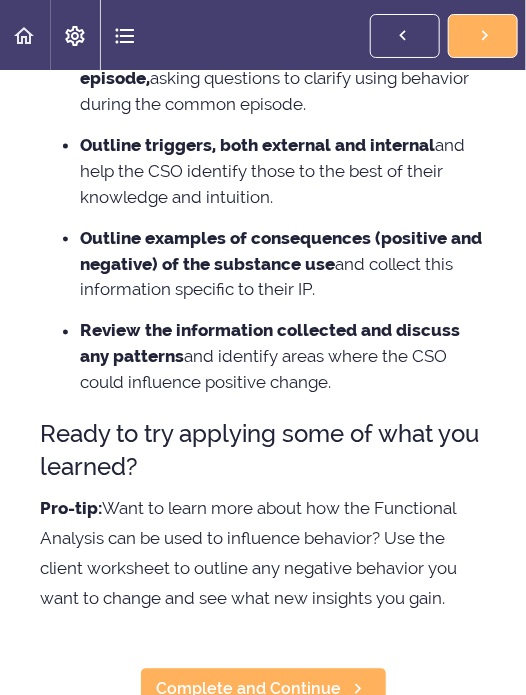 scroll, scrollTop: 872, scrollLeft: 0, axis: vertical 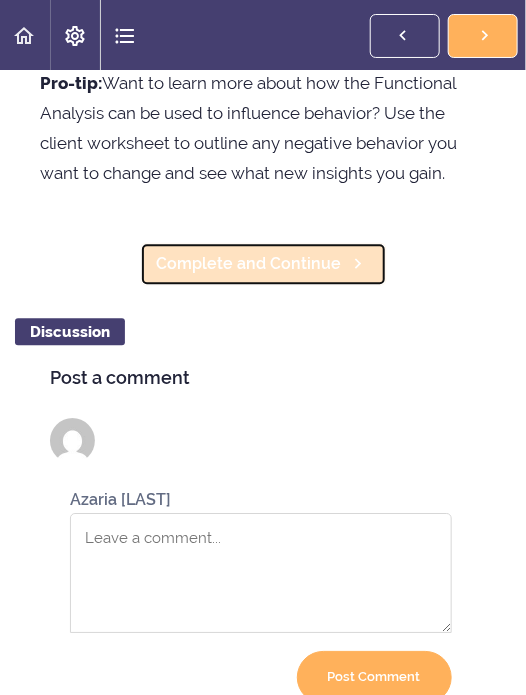 click on "Complete and Continue" at bounding box center (249, 264) 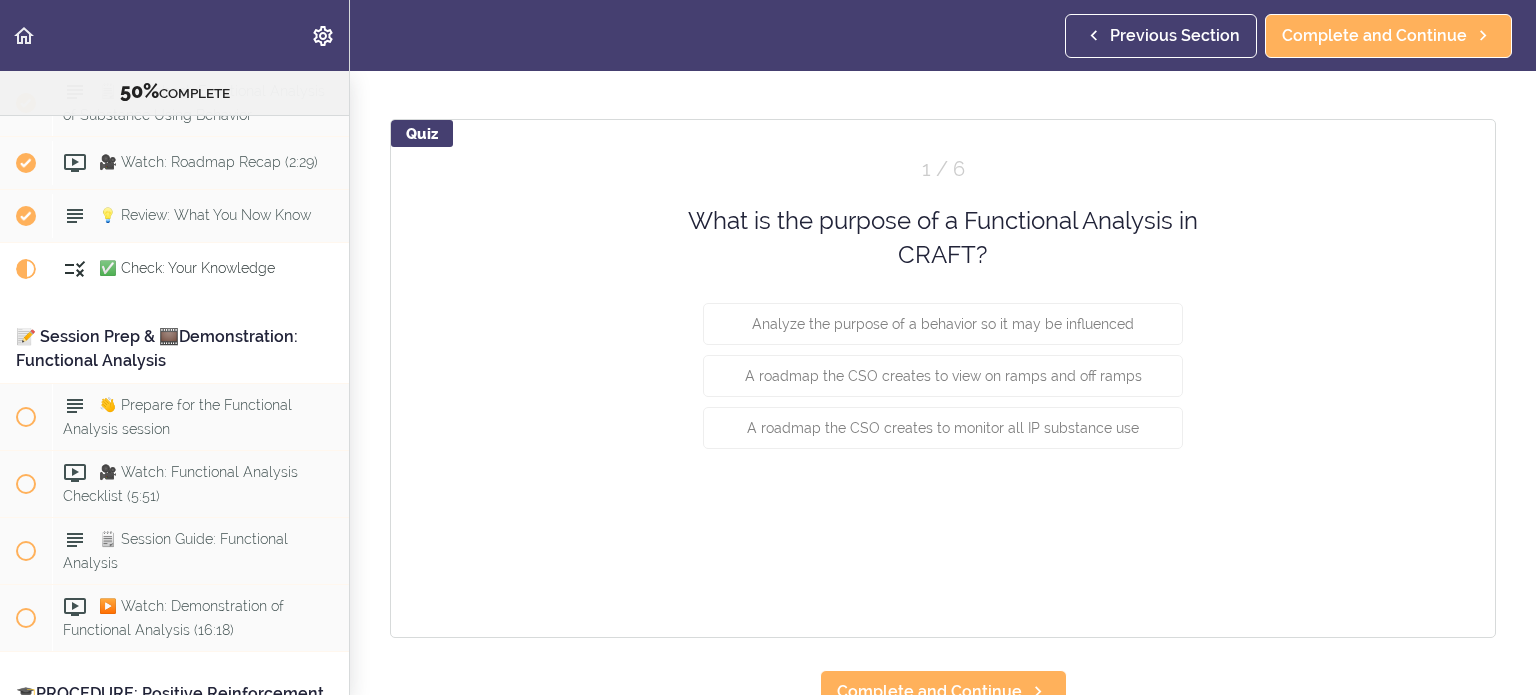 scroll, scrollTop: 204, scrollLeft: 0, axis: vertical 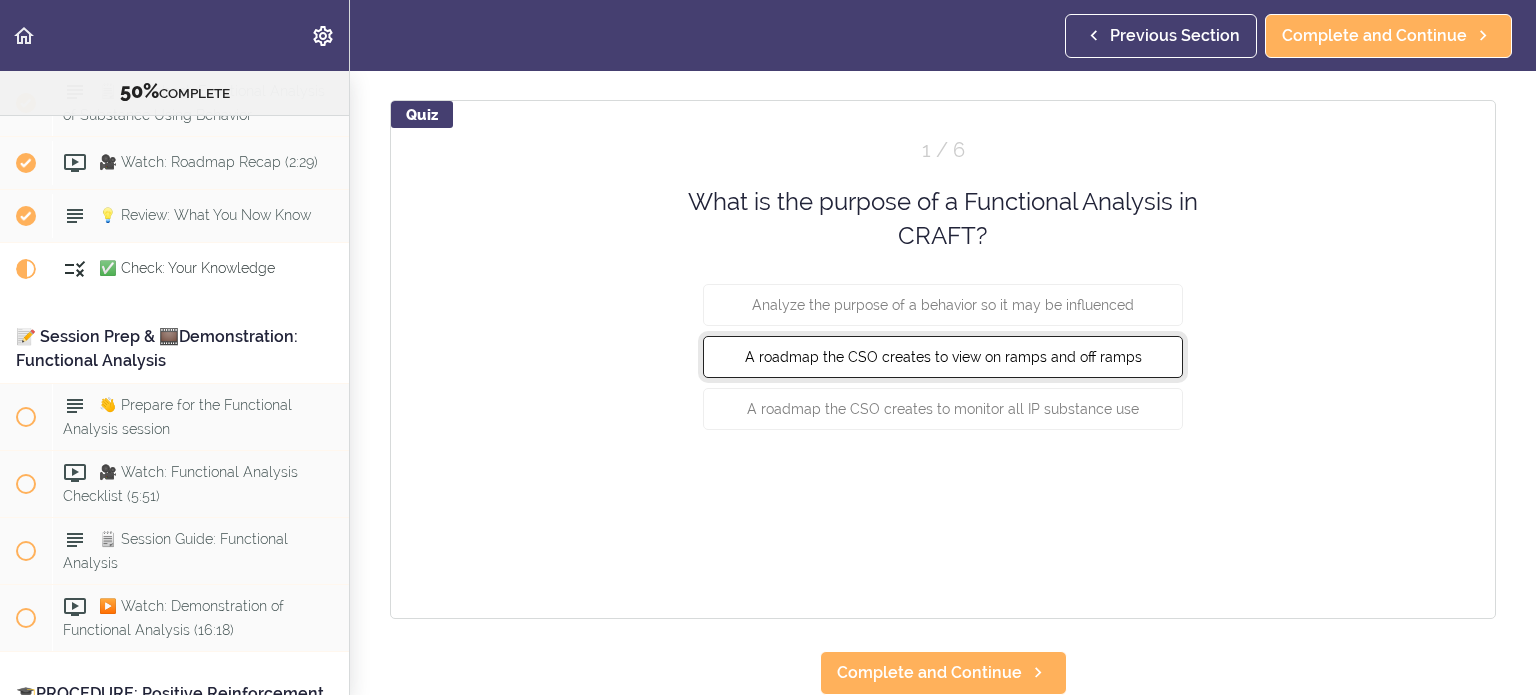 click on "A roadmap the CSO creates to view on ramps and off ramps" at bounding box center [943, 356] 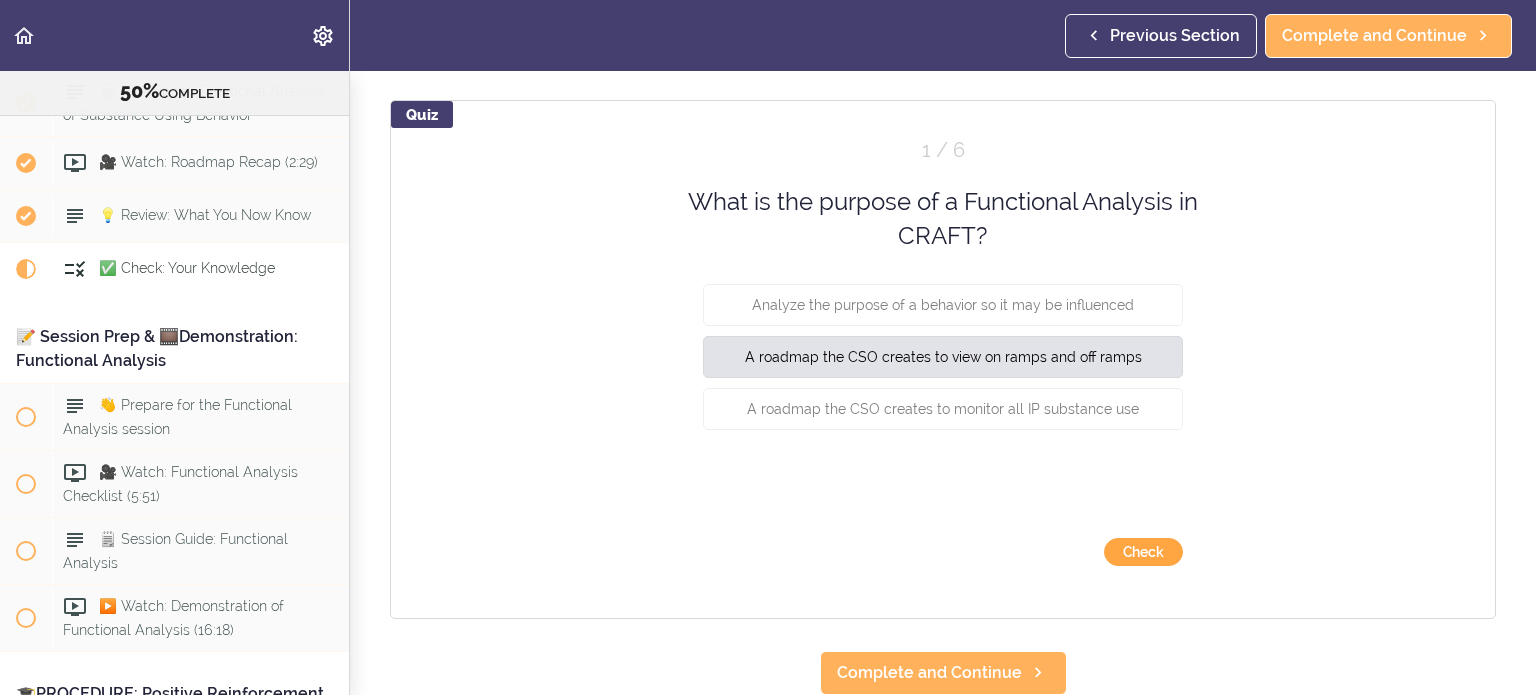 click on "Check" at bounding box center [1143, 552] 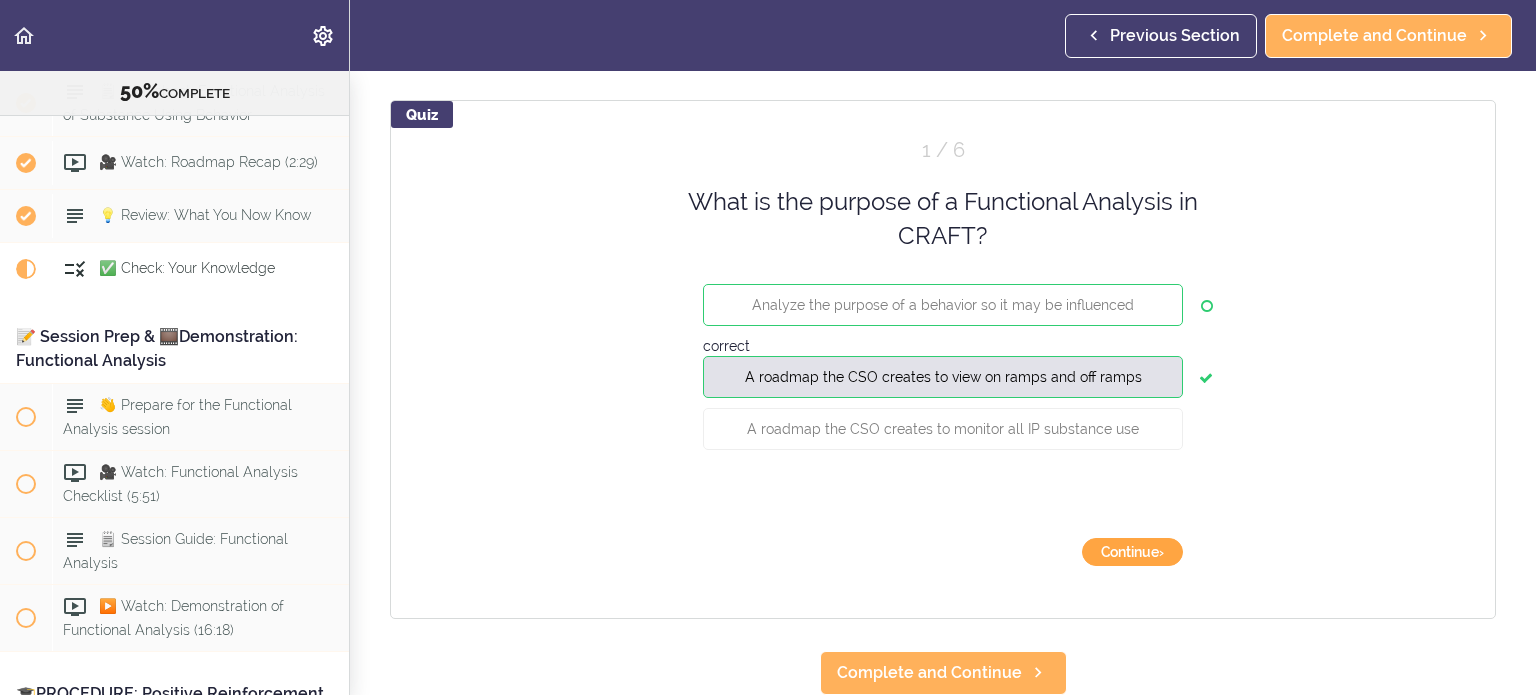 click on "Continue  ›" at bounding box center (1132, 552) 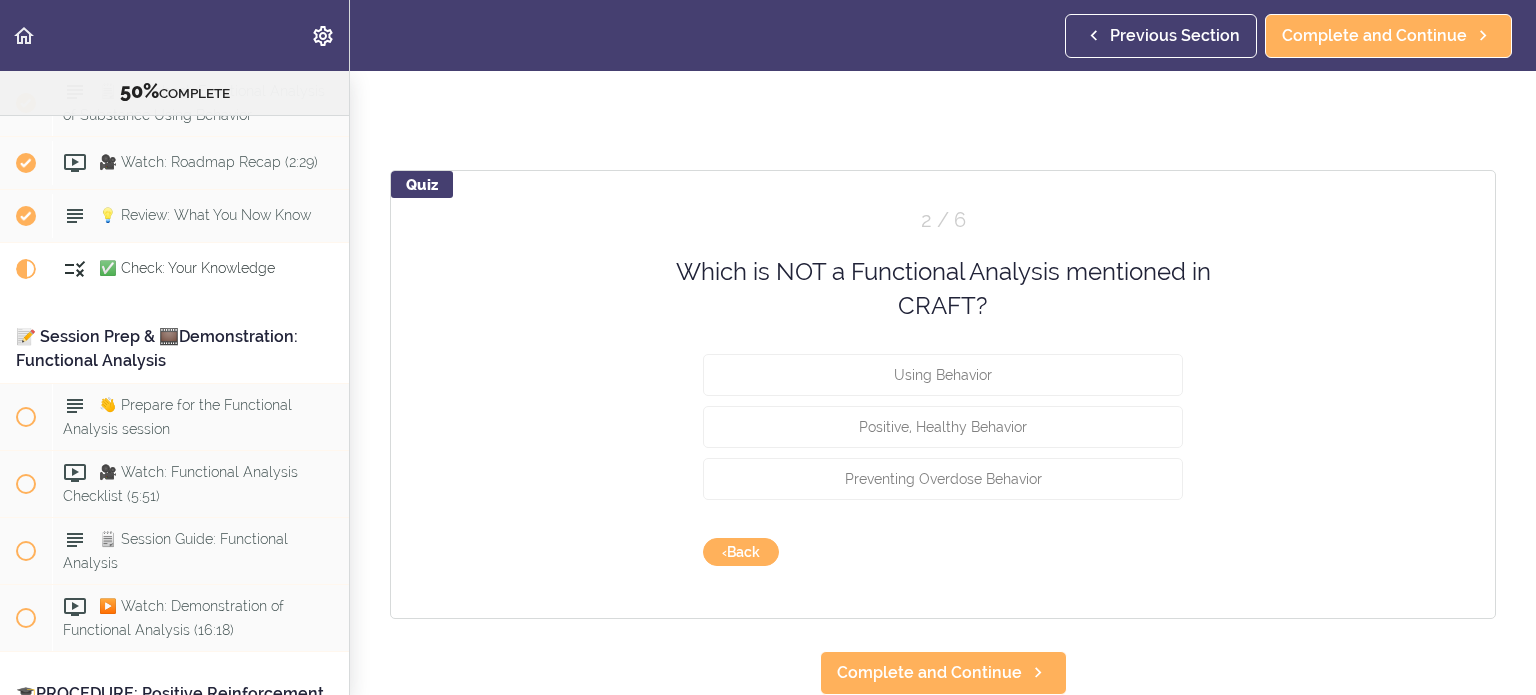 scroll, scrollTop: 139, scrollLeft: 0, axis: vertical 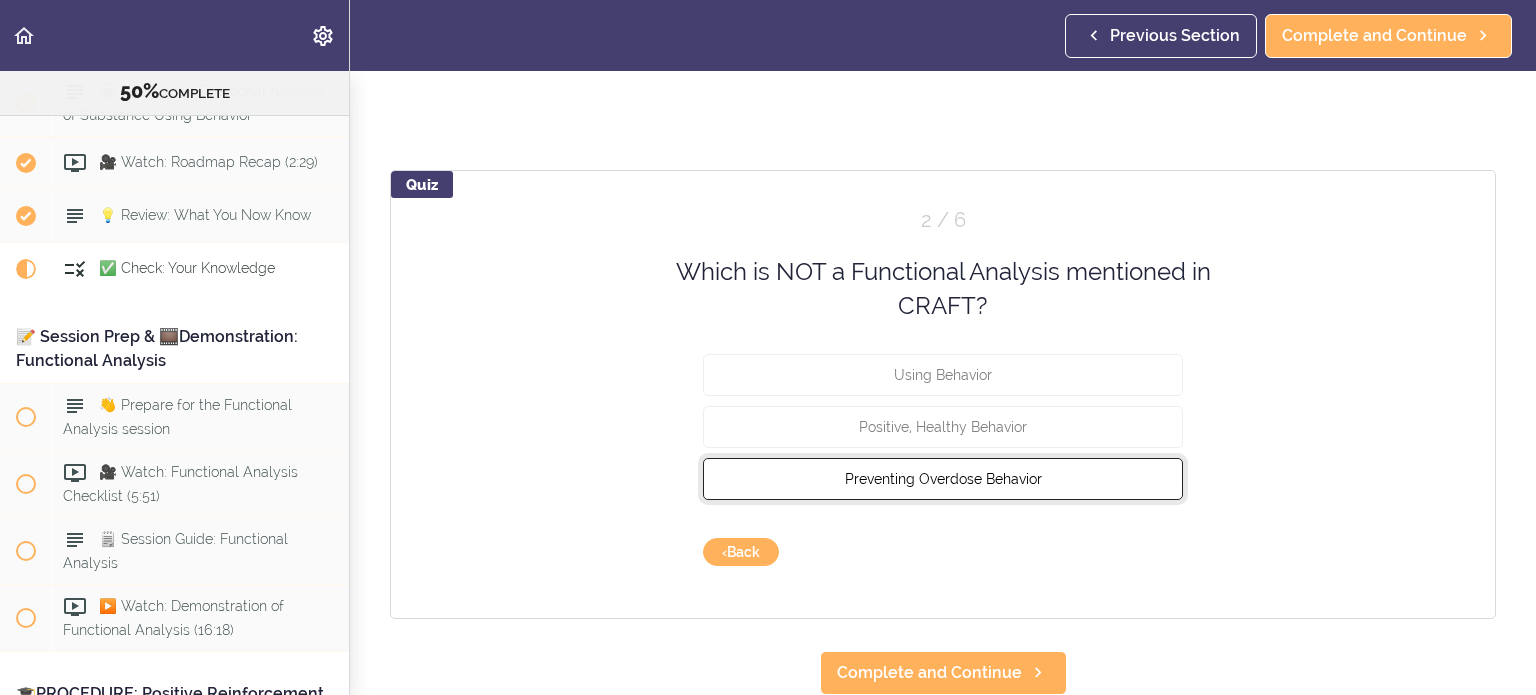 click on "Preventing Overdose Behavior" at bounding box center [943, 478] 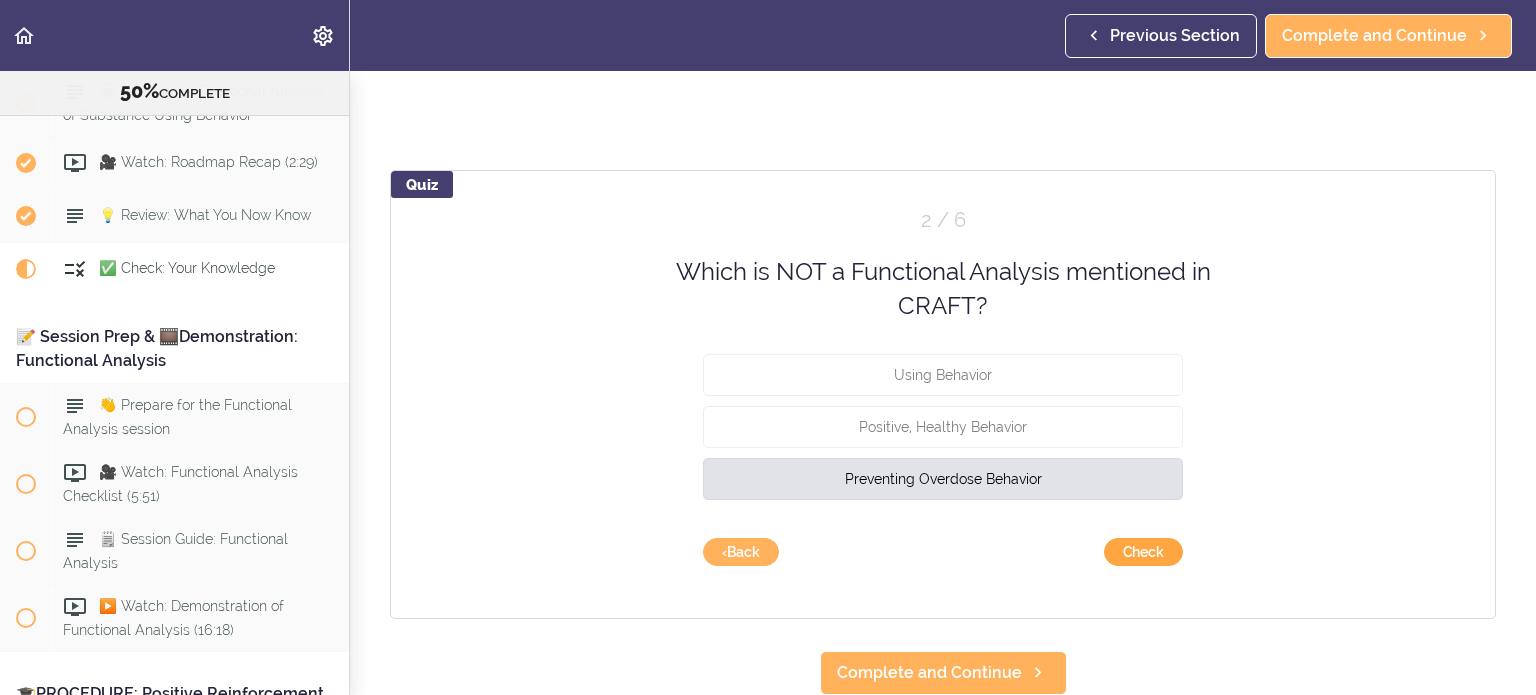 click on "Check" at bounding box center (1143, 552) 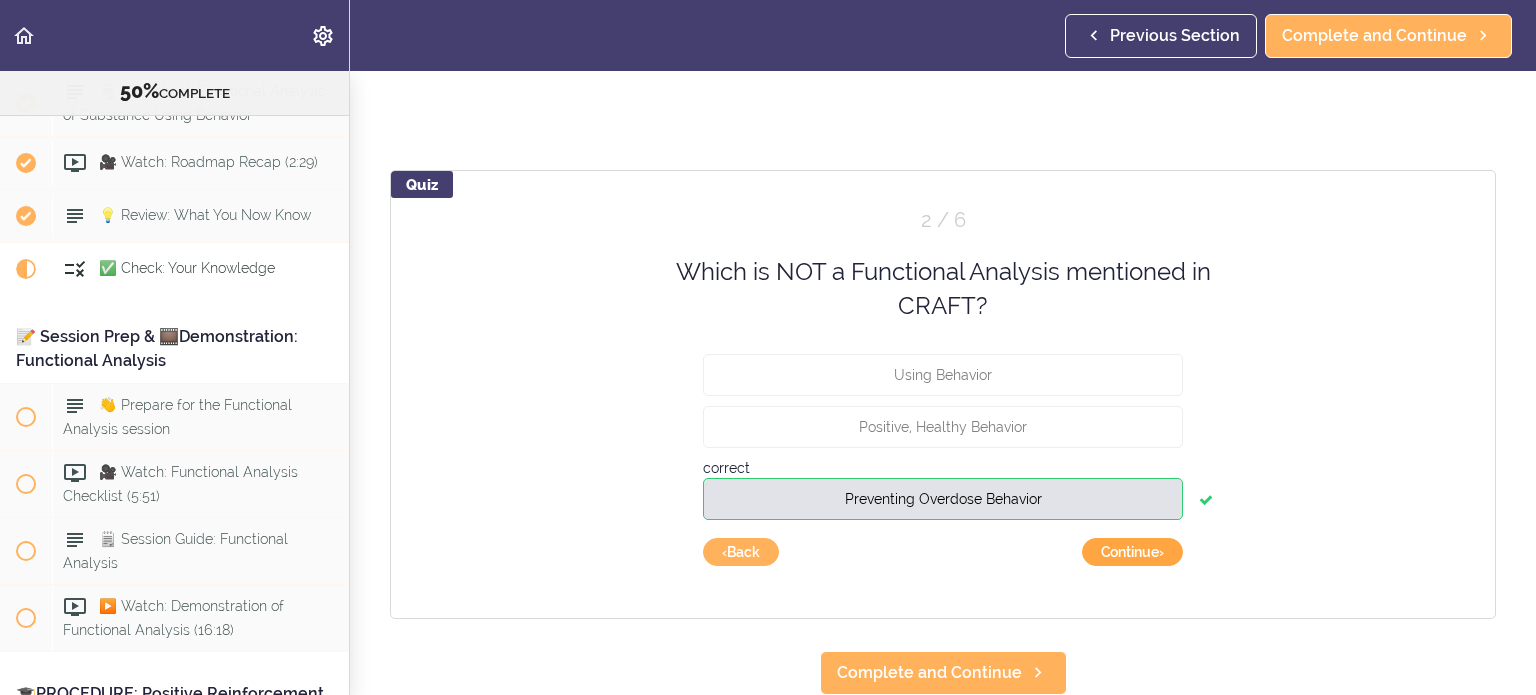 click on "Continue  ›" at bounding box center (1132, 552) 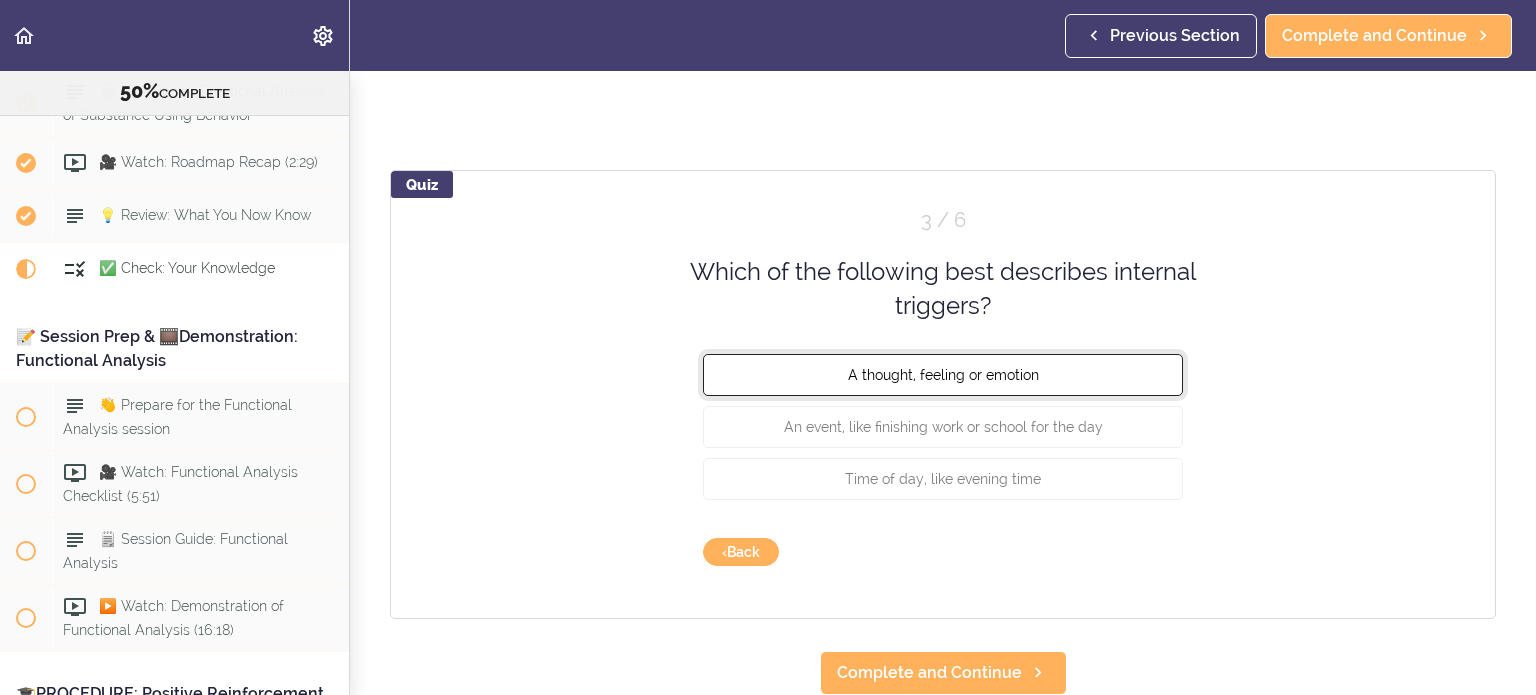 click on "A thought, feeling or emotion" at bounding box center [943, 374] 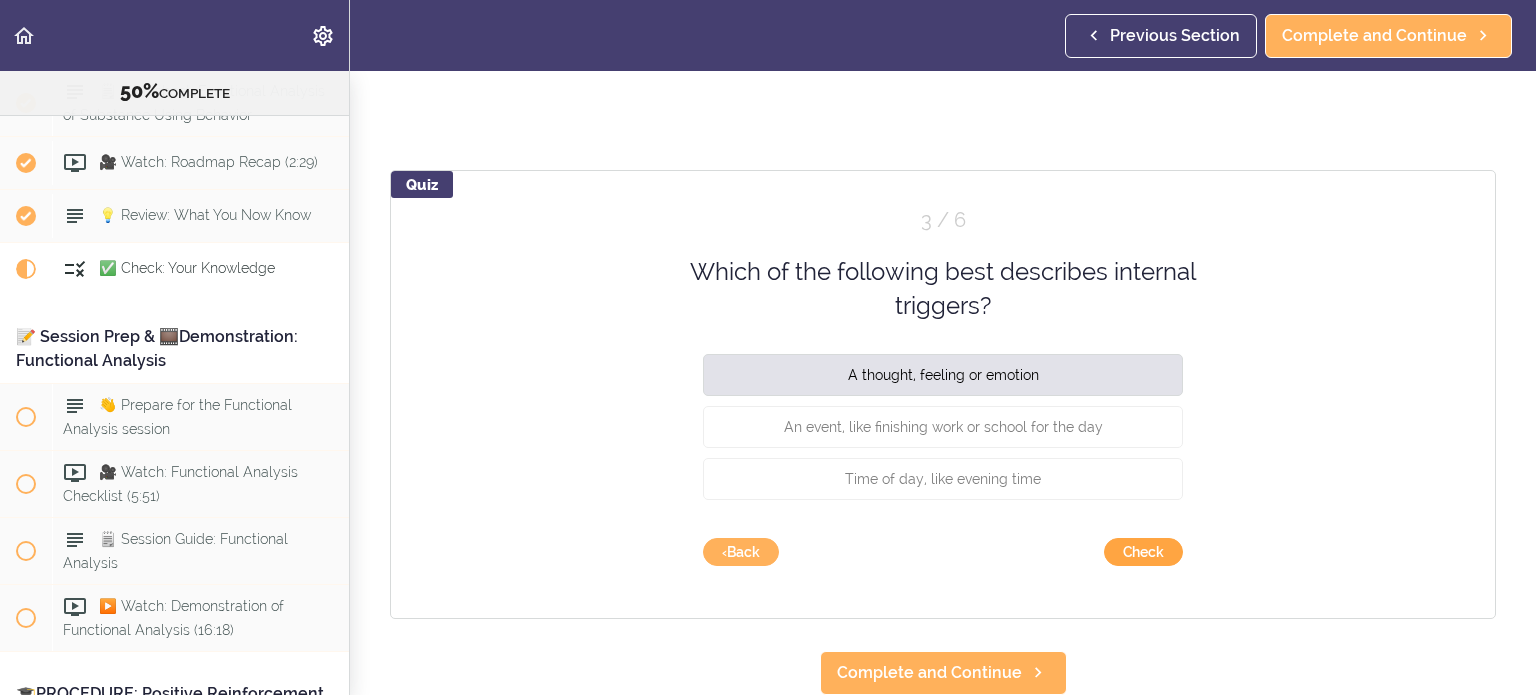 click on "Check" at bounding box center (1143, 552) 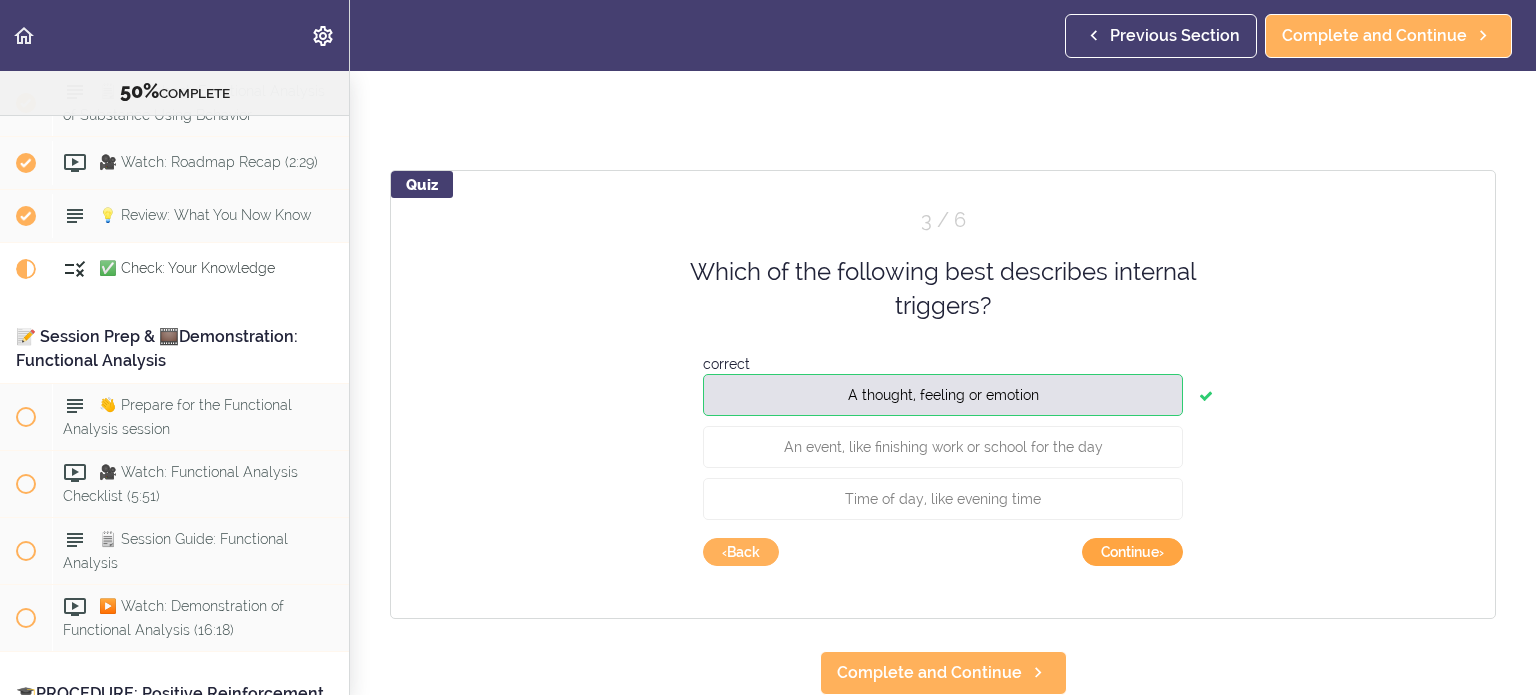 click on "Continue  ›" at bounding box center (1132, 552) 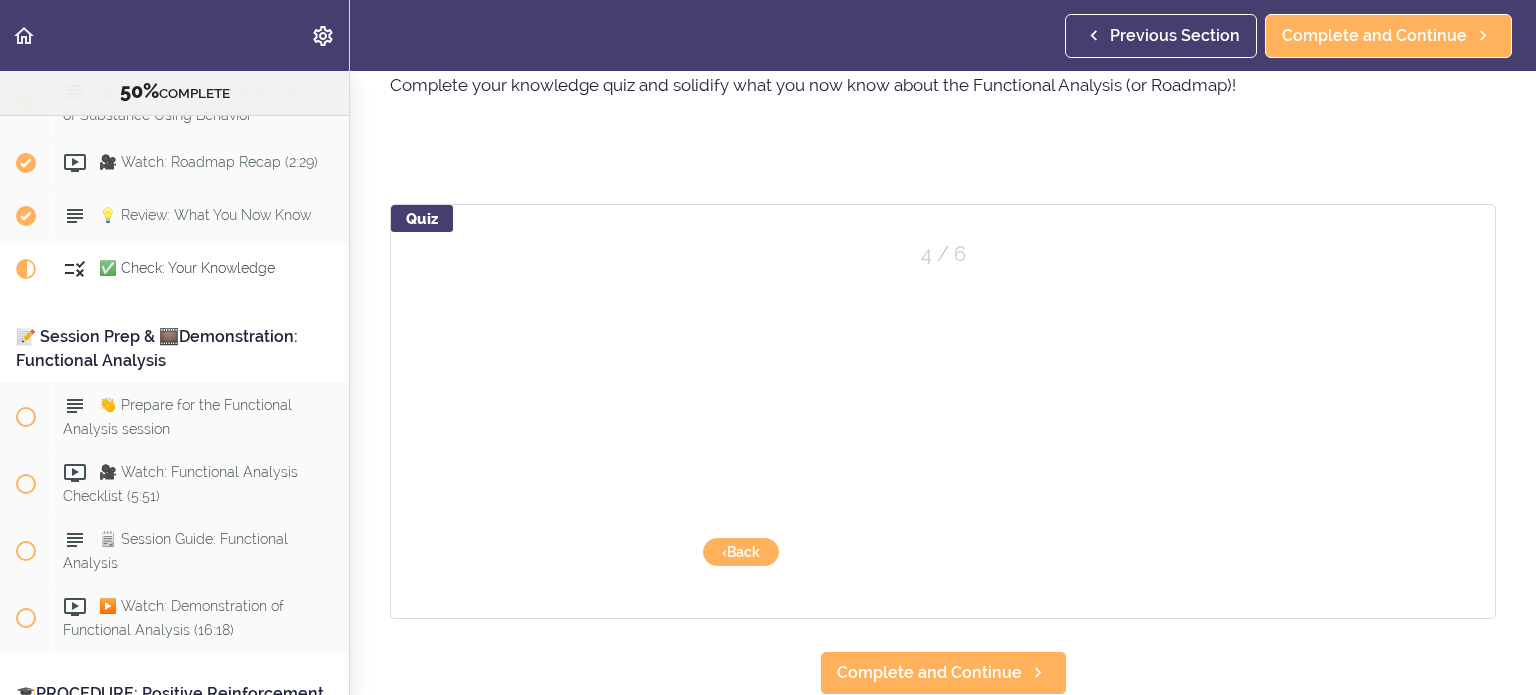 scroll, scrollTop: 104, scrollLeft: 0, axis: vertical 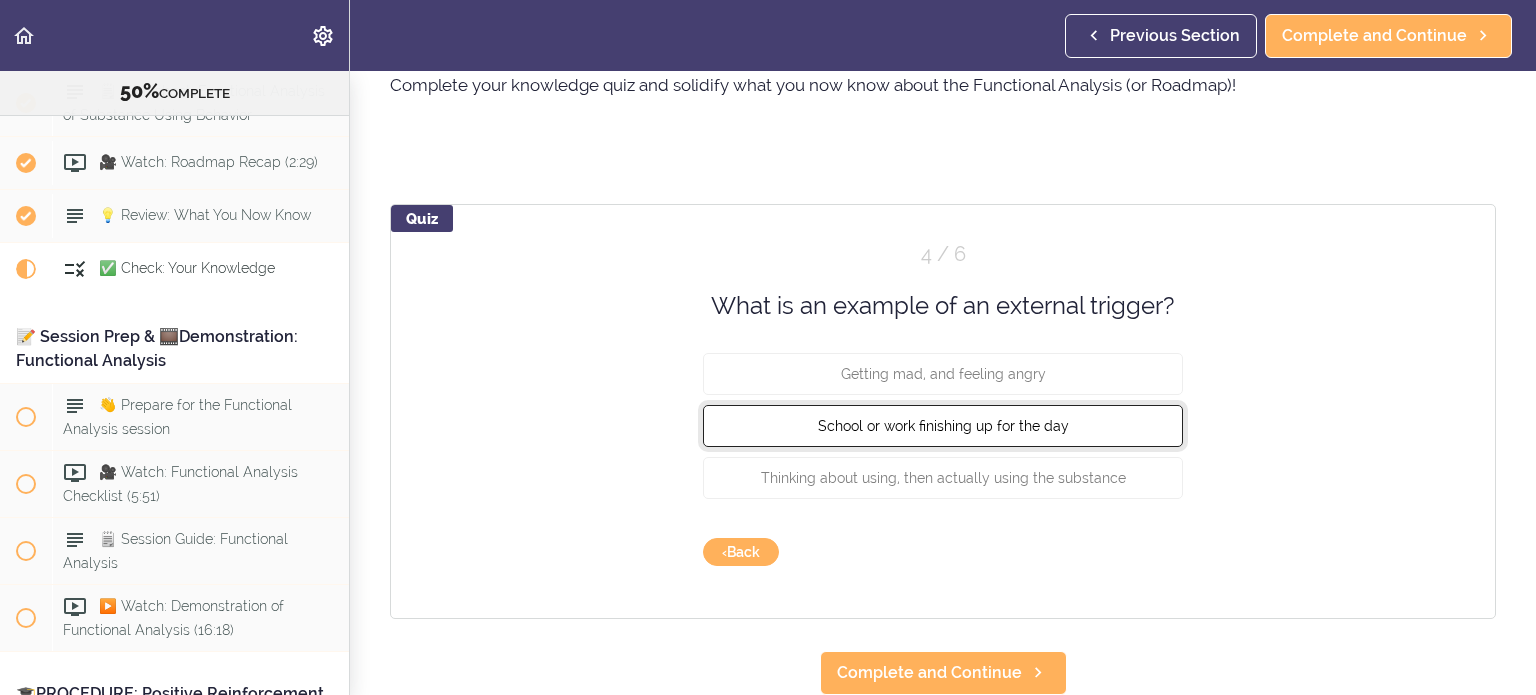 click on "School or work finishing up for the day" at bounding box center [943, 426] 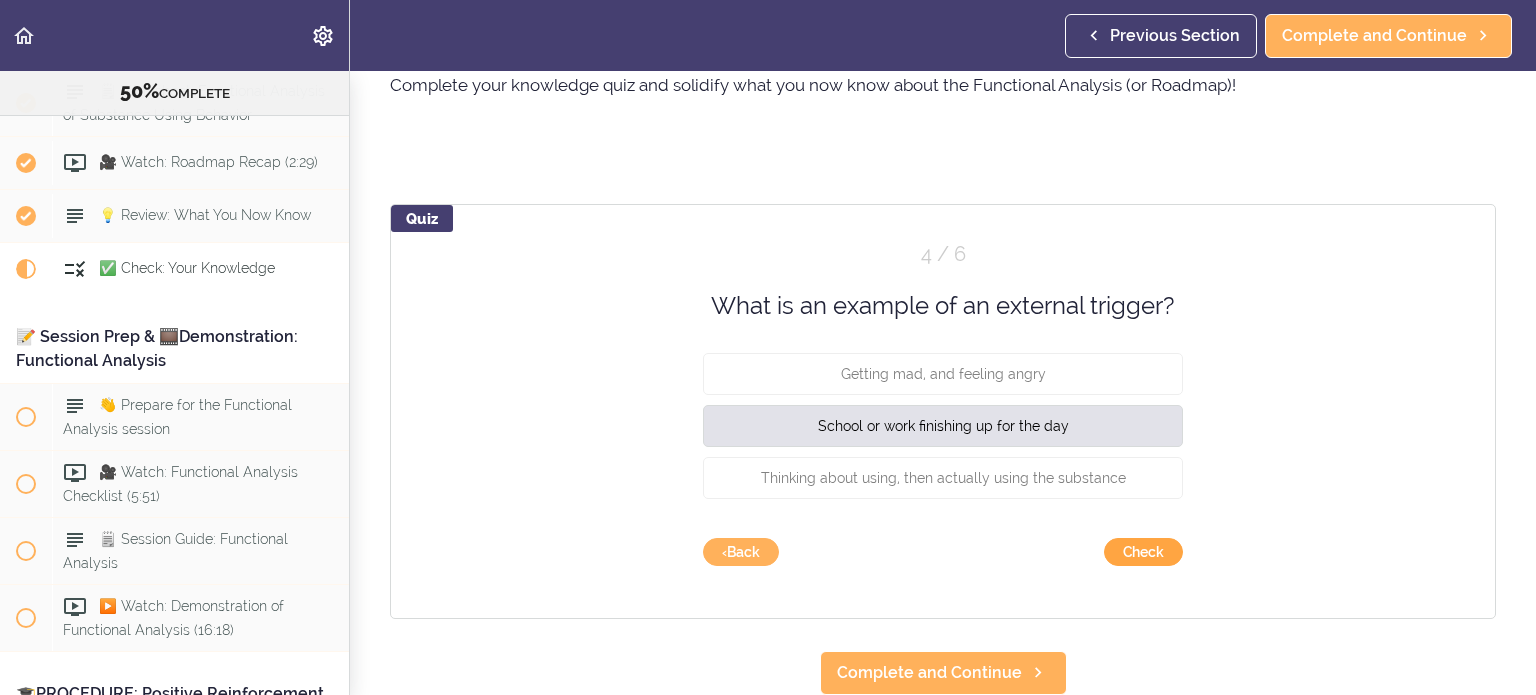 click on "Check" at bounding box center (1143, 552) 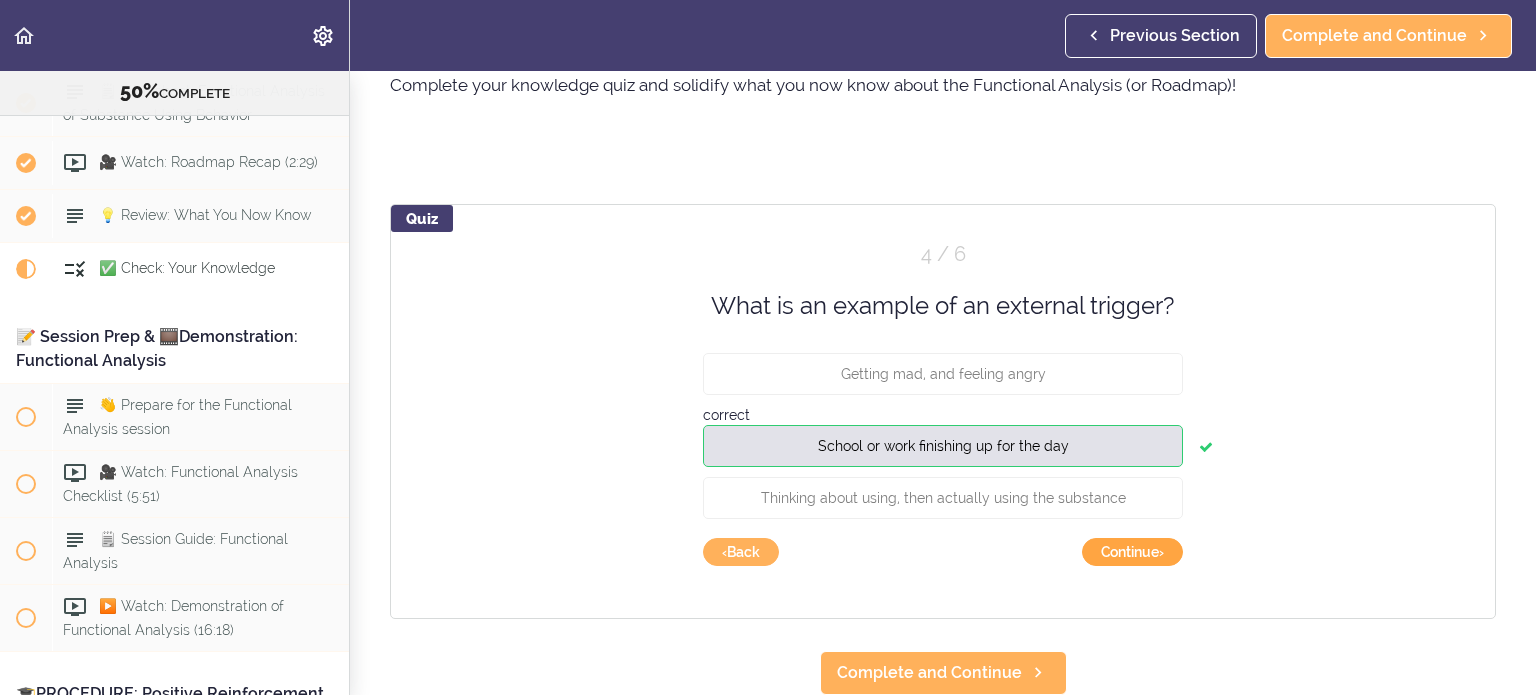 click on "Continue  ›" at bounding box center [1132, 552] 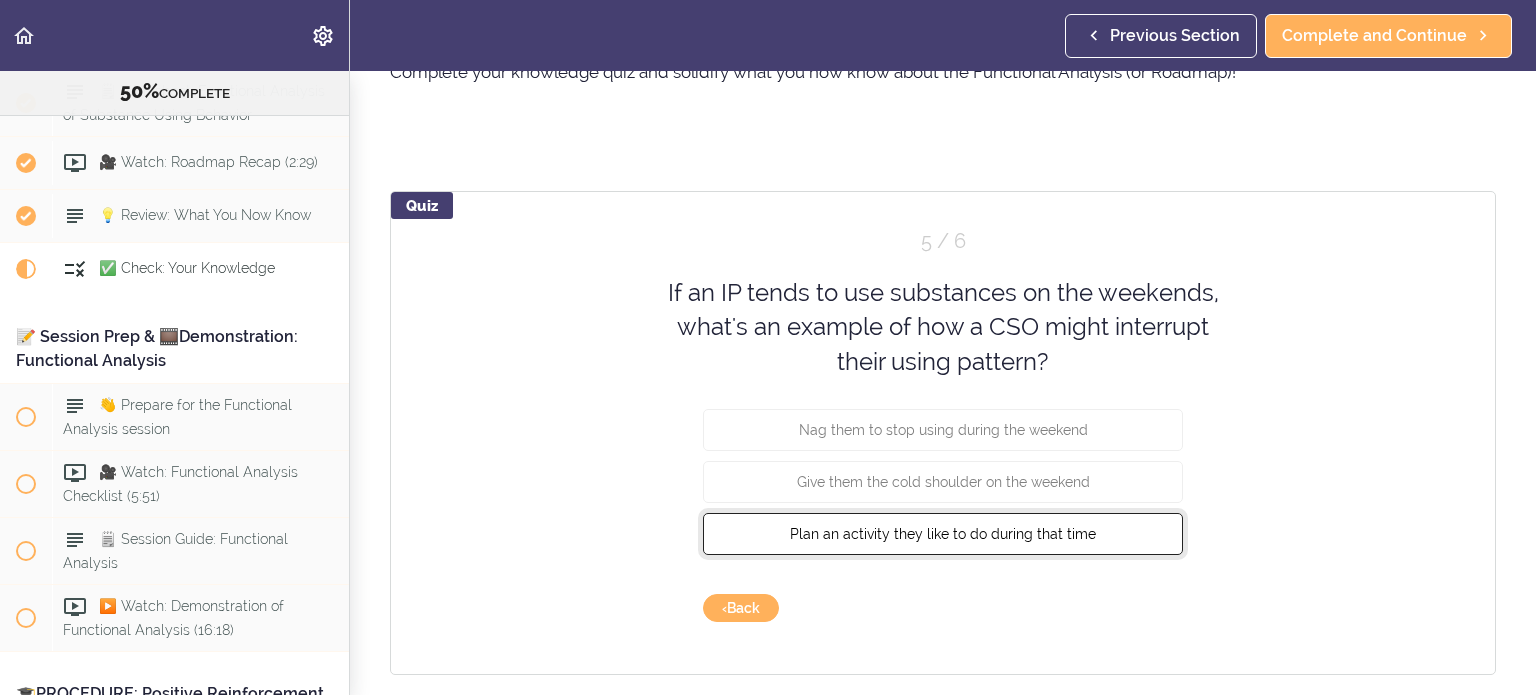 click on "Plan an activity they like to do during that time" at bounding box center [943, 534] 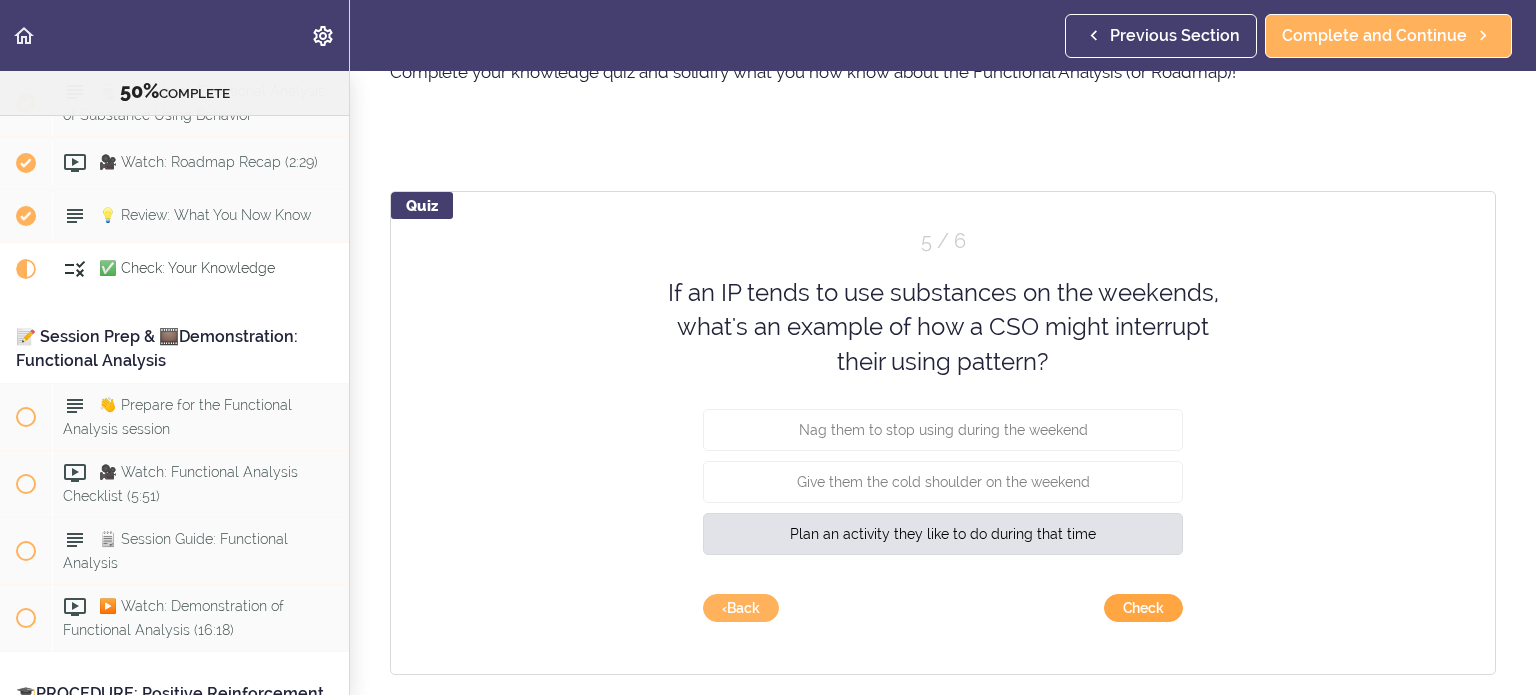 click on "Check" at bounding box center (1143, 608) 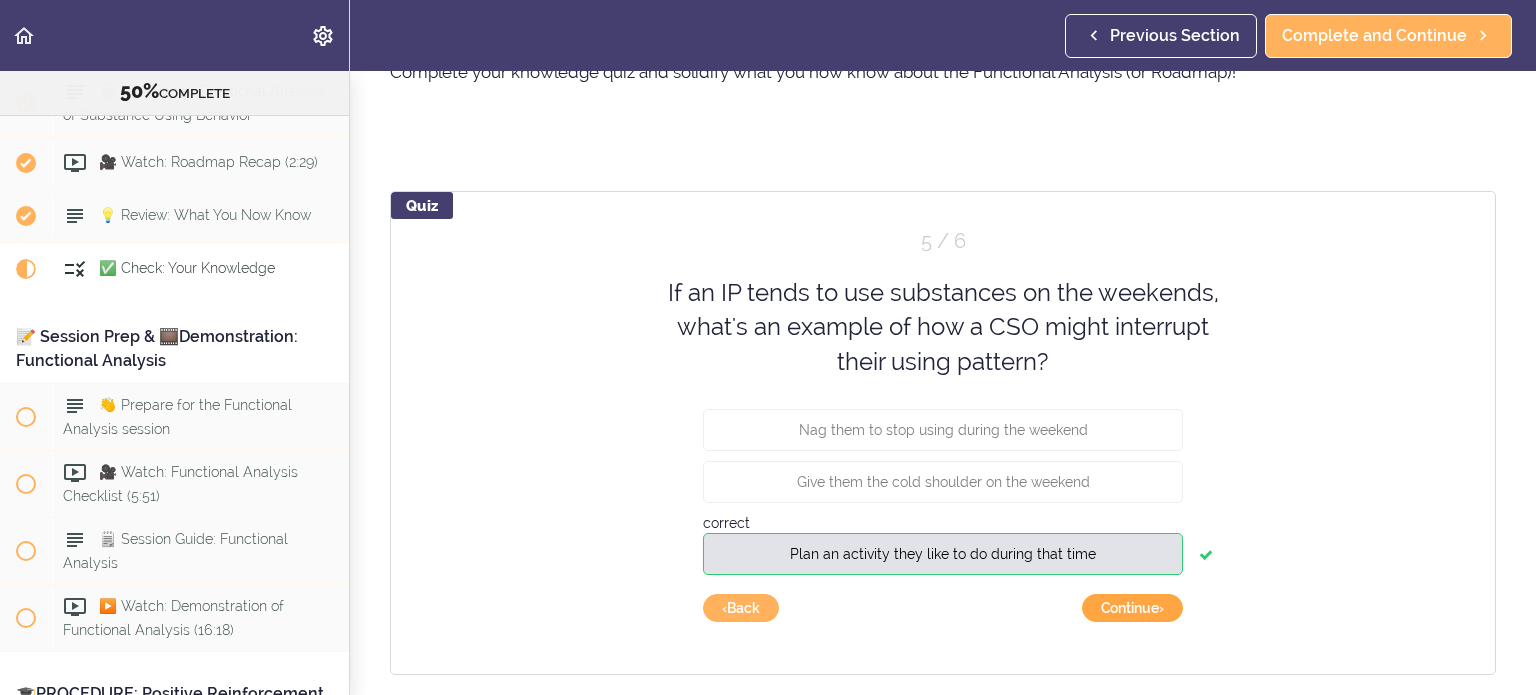 click on "Continue  ›" at bounding box center (1132, 608) 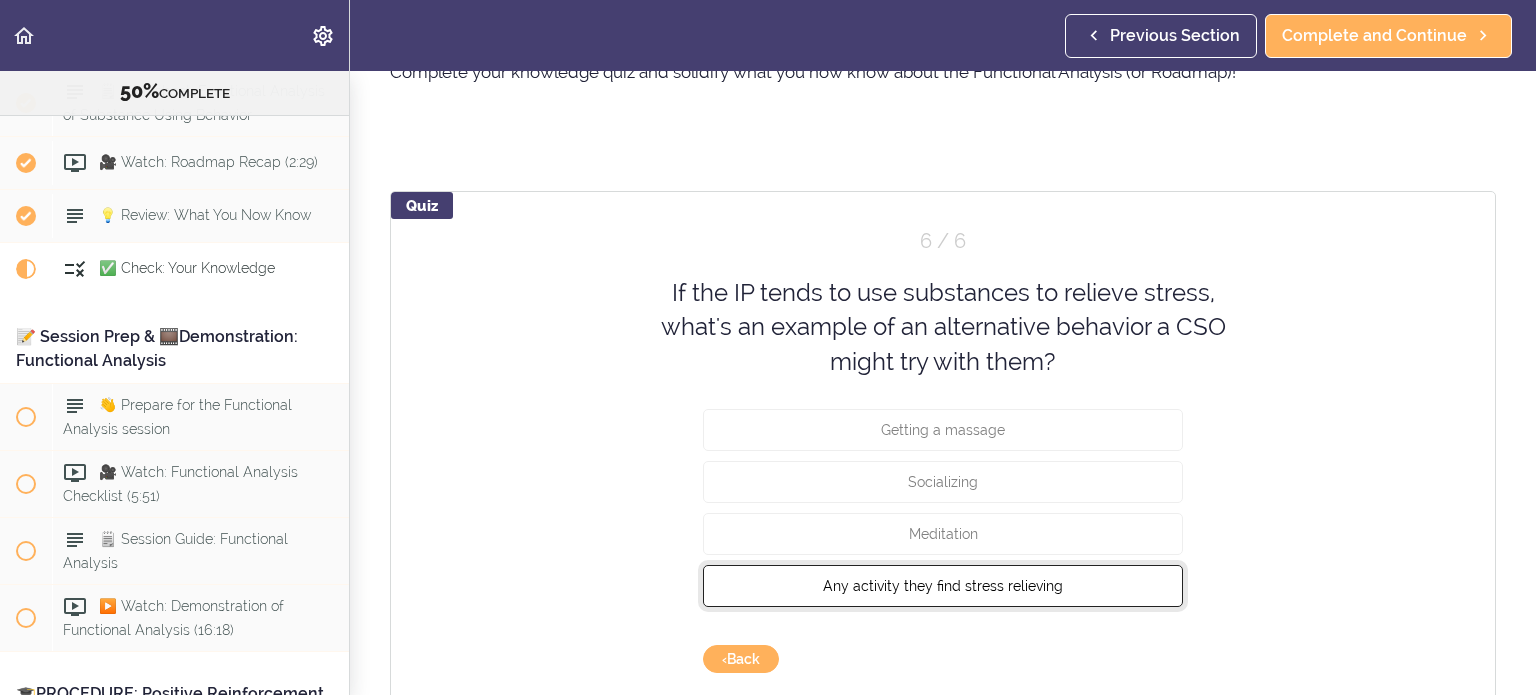 click on "Any activity they find stress relieving" at bounding box center (943, 586) 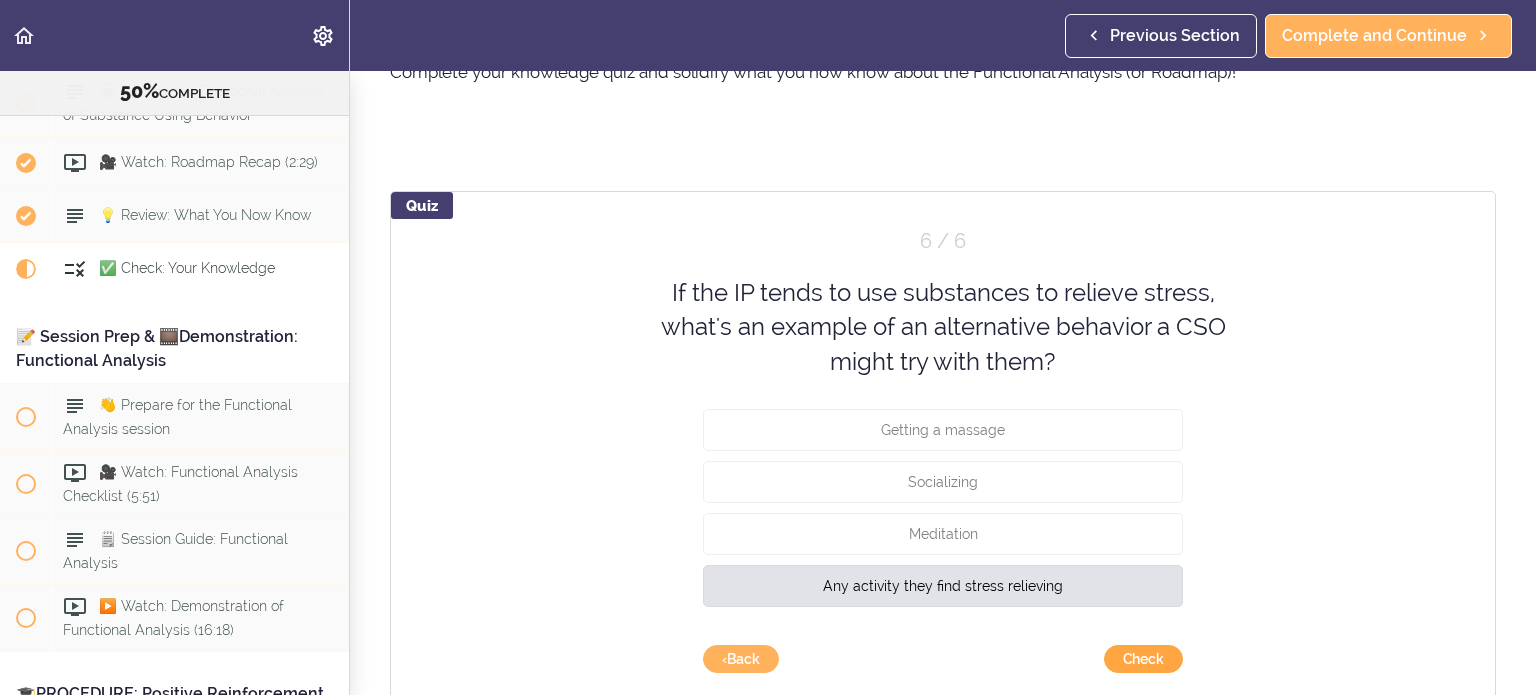 click on "Check" at bounding box center (1143, 659) 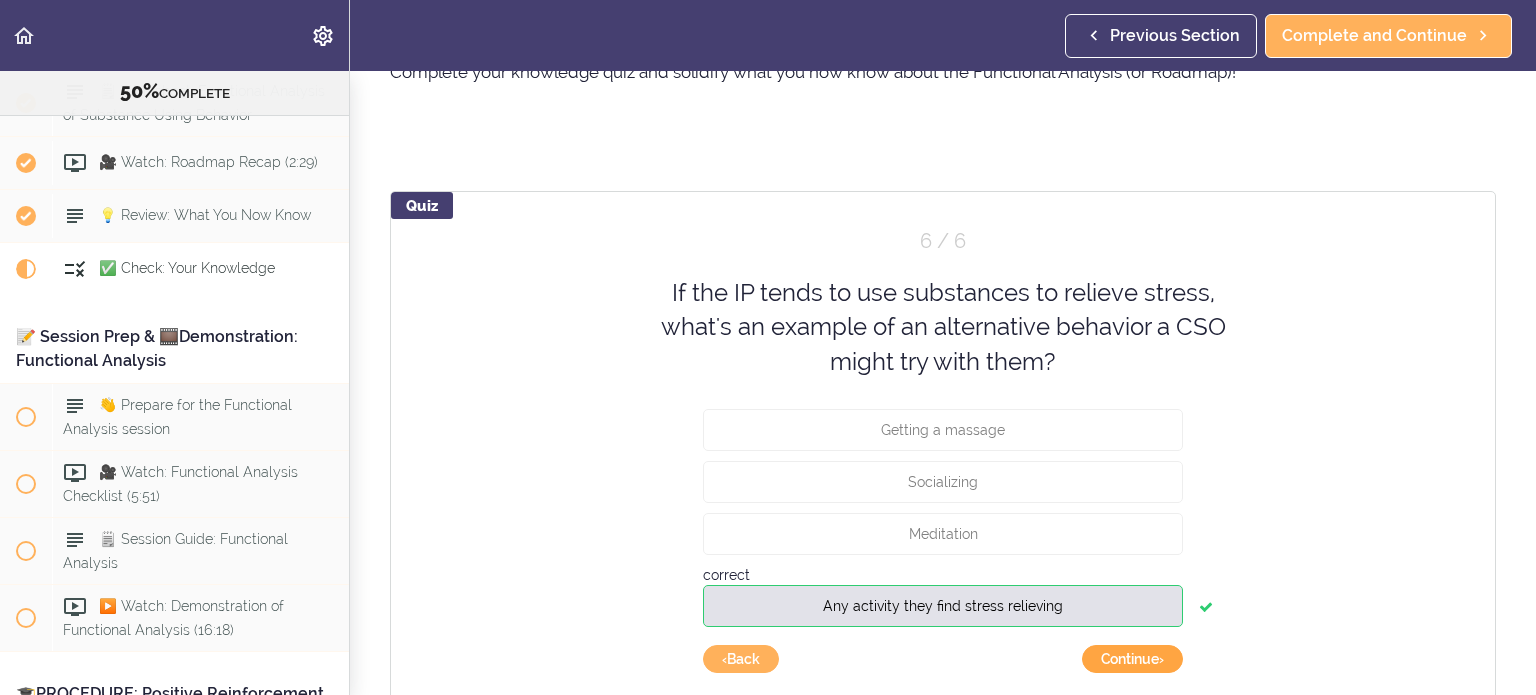 click on "Continue  ›" at bounding box center (1132, 659) 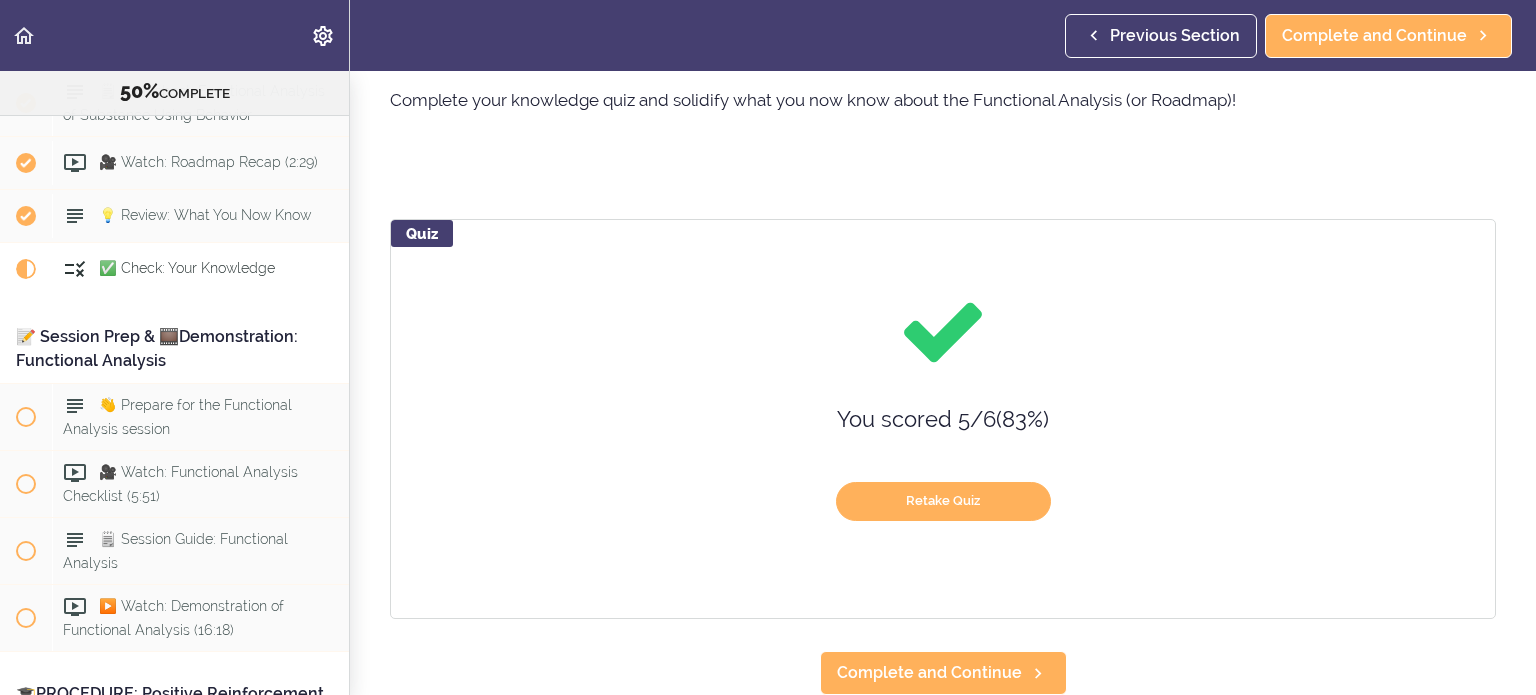 scroll, scrollTop: 91, scrollLeft: 0, axis: vertical 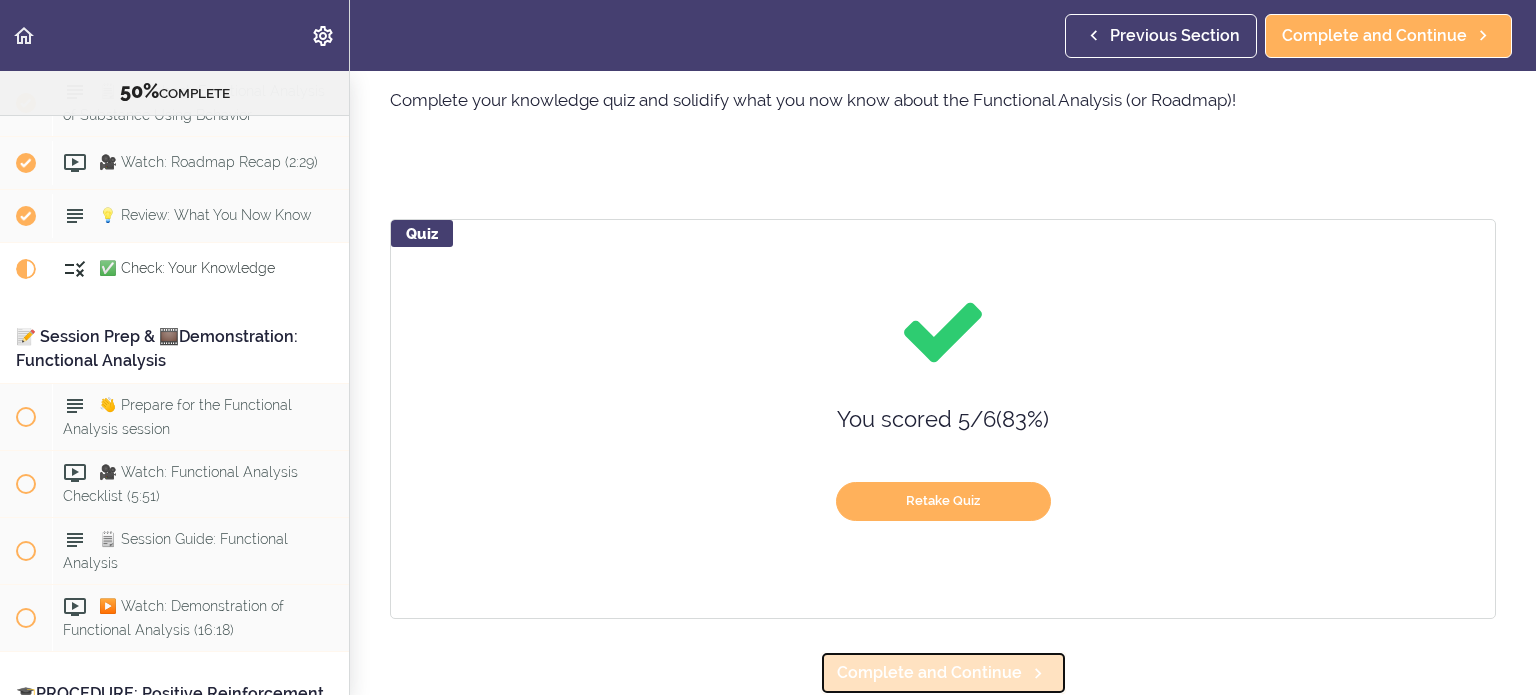 click on "Complete and Continue" at bounding box center (929, 673) 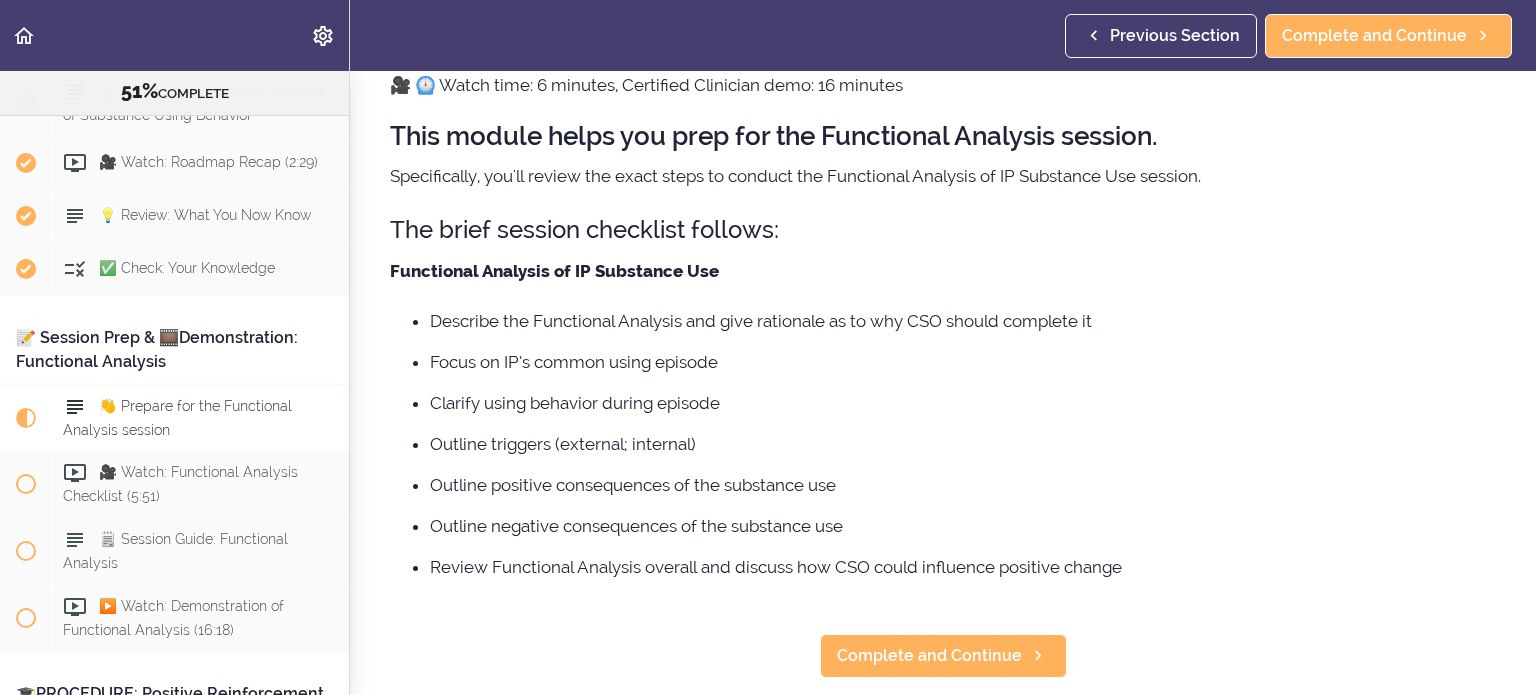 scroll, scrollTop: 0, scrollLeft: 0, axis: both 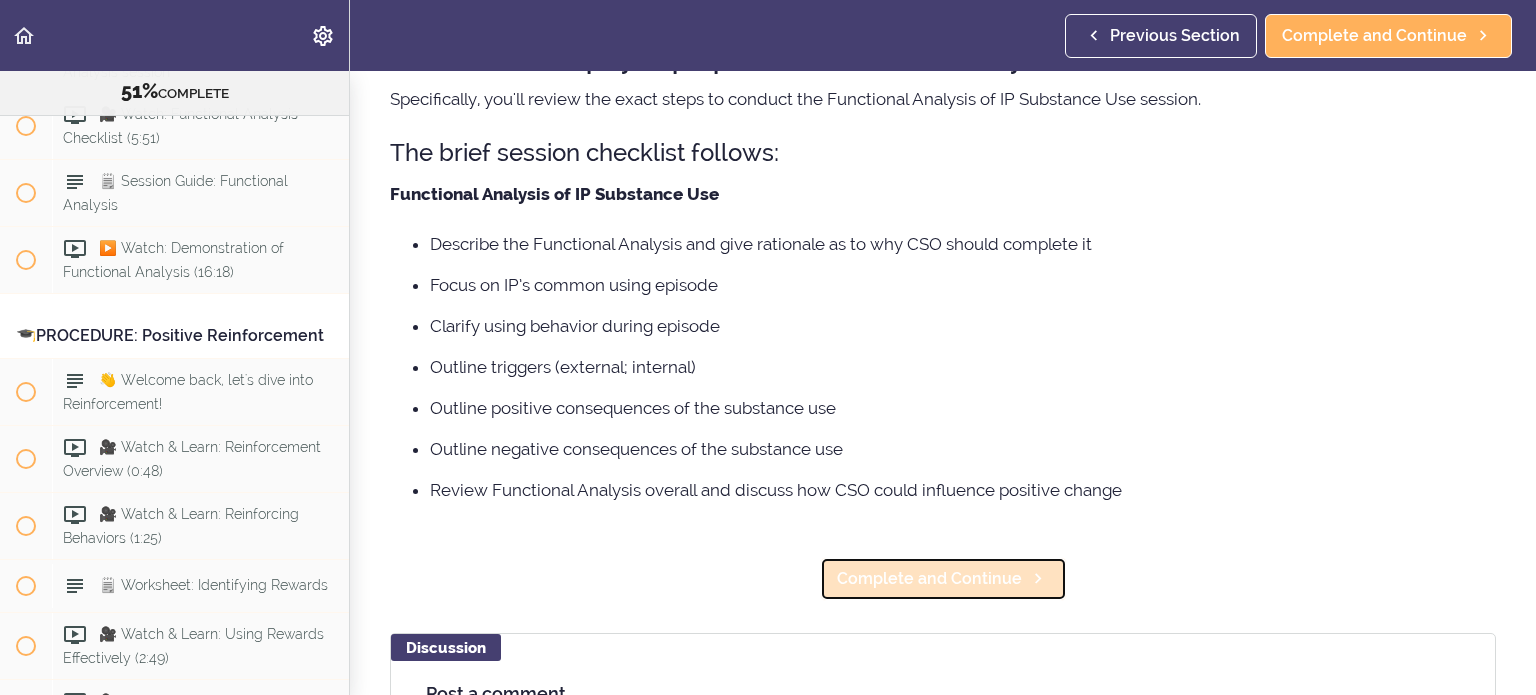 click on "Complete and Continue" at bounding box center (929, 579) 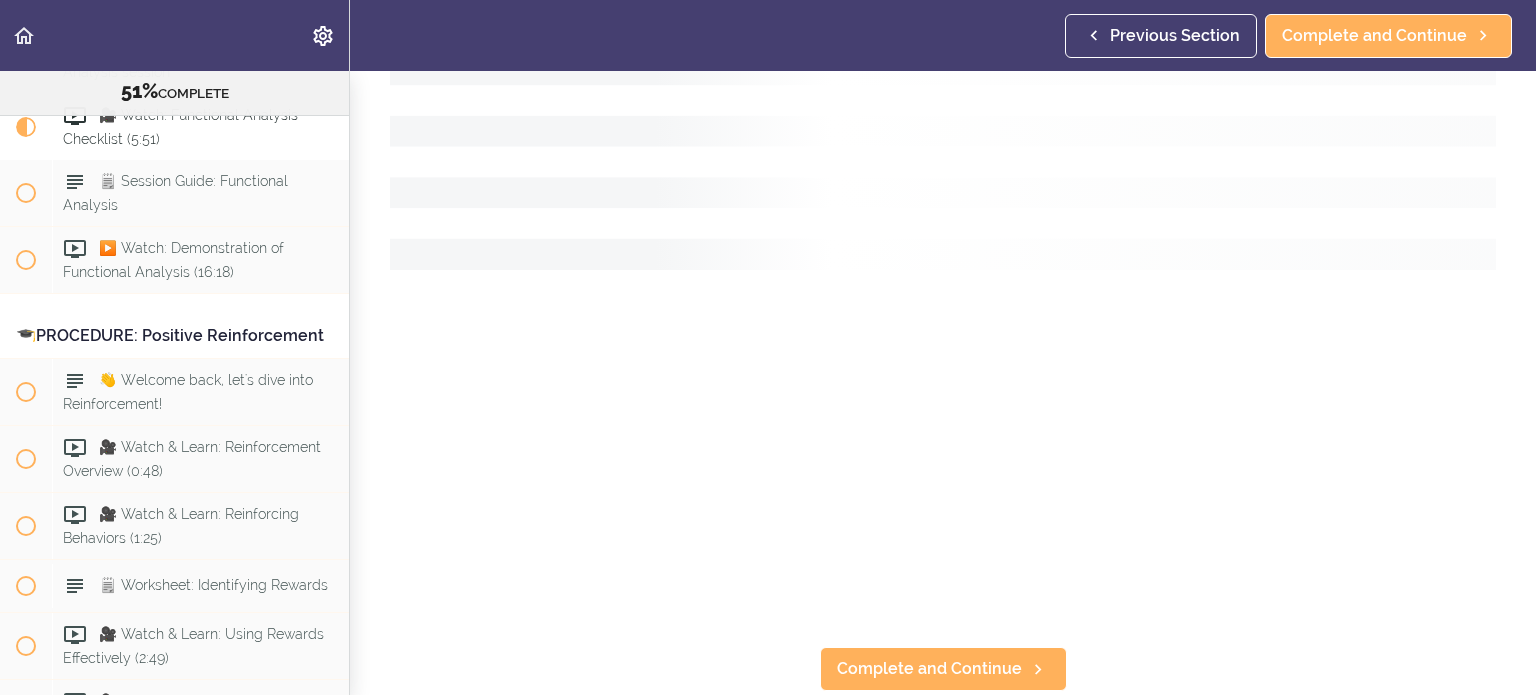 scroll, scrollTop: 0, scrollLeft: 0, axis: both 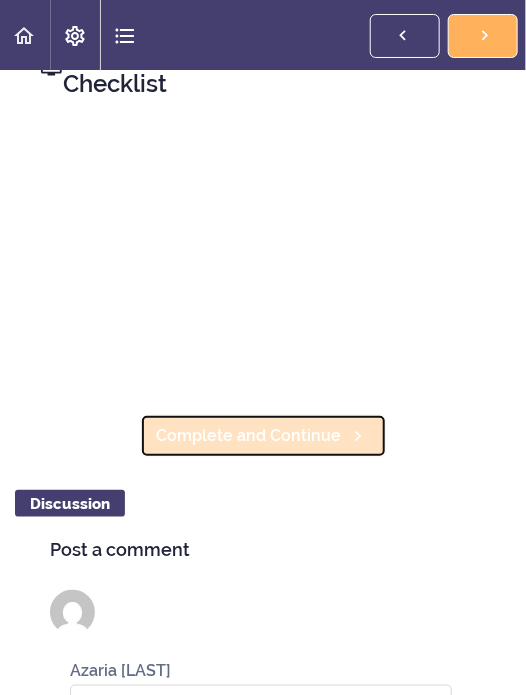 click on "Complete and Continue" at bounding box center (249, 436) 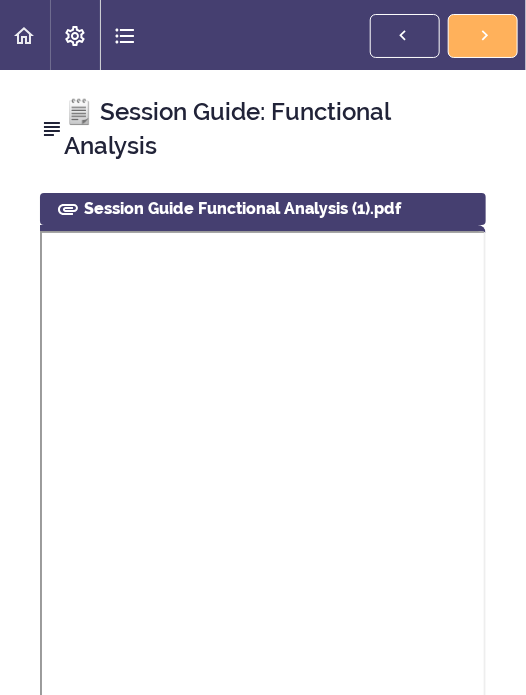 scroll, scrollTop: 0, scrollLeft: 0, axis: both 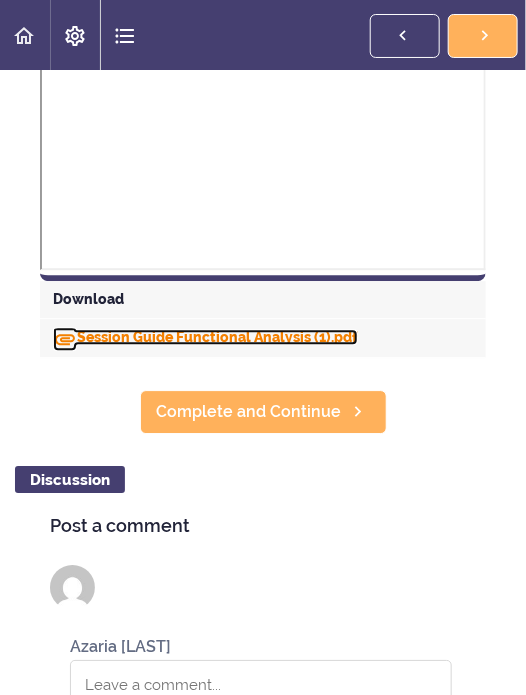 click on "Session Guide Functional Analysis (1).pdf" at bounding box center [205, 337] 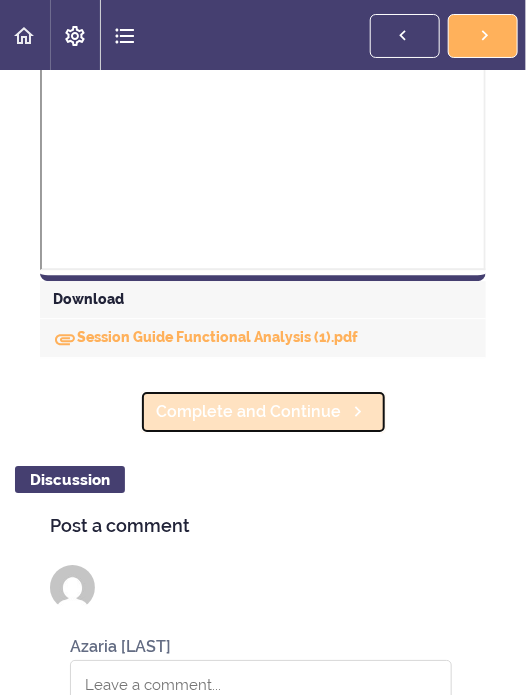 click on "Complete and Continue" at bounding box center [249, 412] 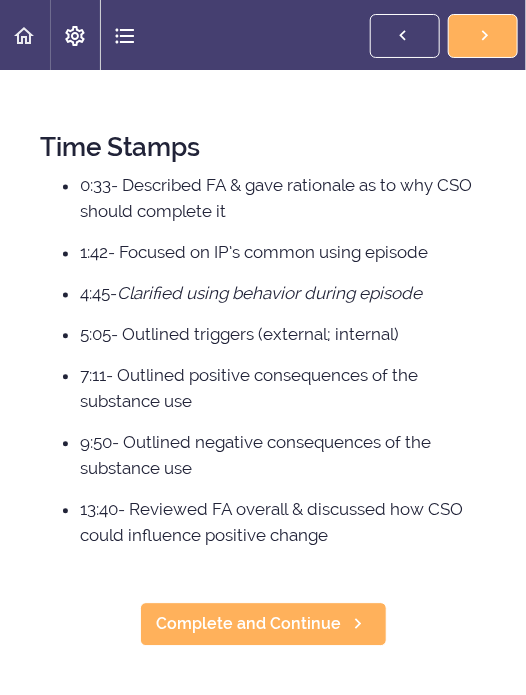 scroll, scrollTop: 0, scrollLeft: 0, axis: both 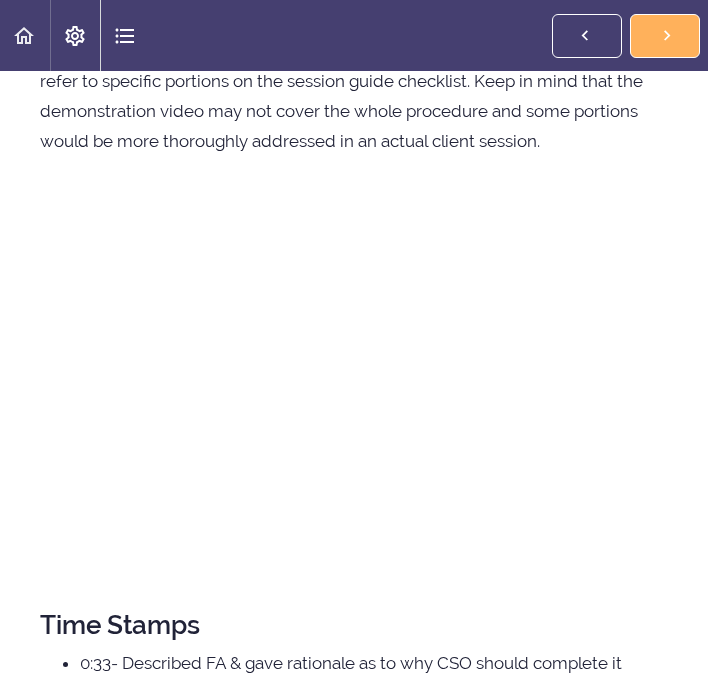 click on "Below the video demonstration, you will find time markers to help you easily refer to specific portions on the session guide checklist. Keep in mind that the demonstration video may not cover the whole procedure and some portions would be more thoroughly addressed in an actual client session." at bounding box center [354, 96] 